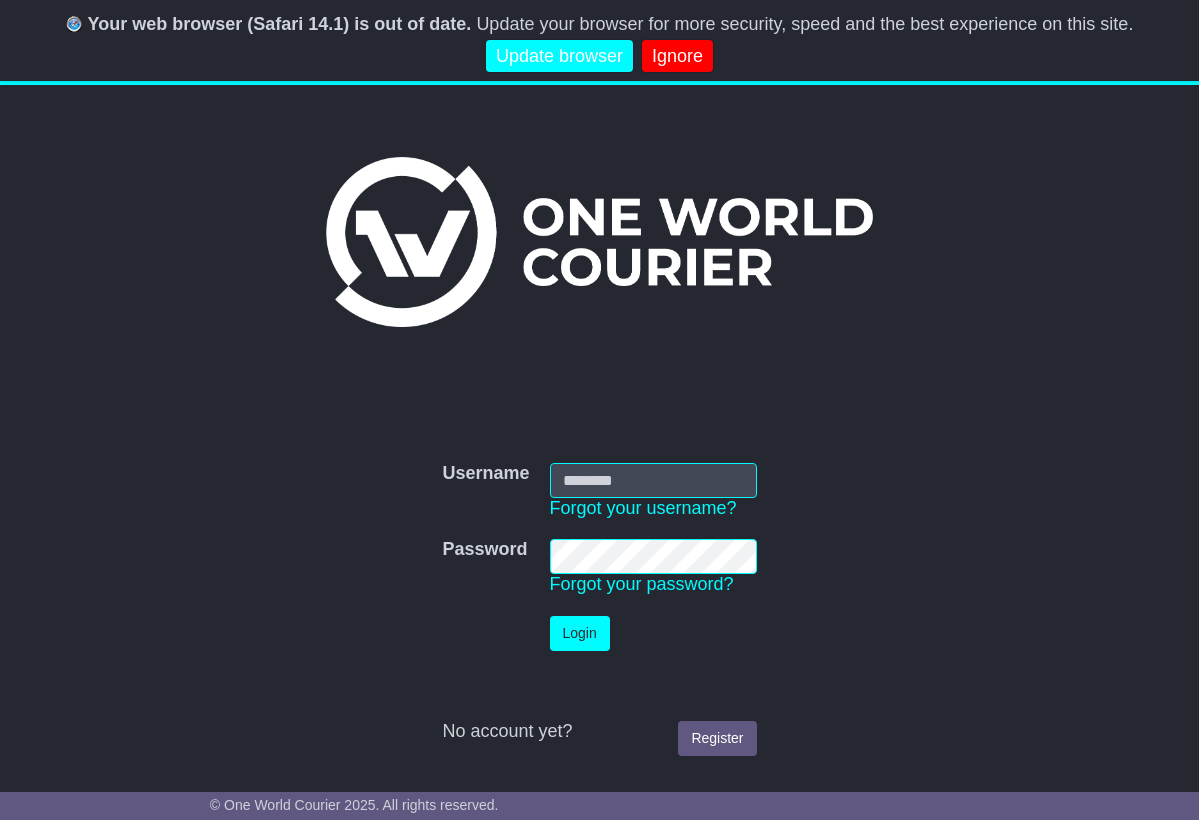 scroll, scrollTop: 0, scrollLeft: 0, axis: both 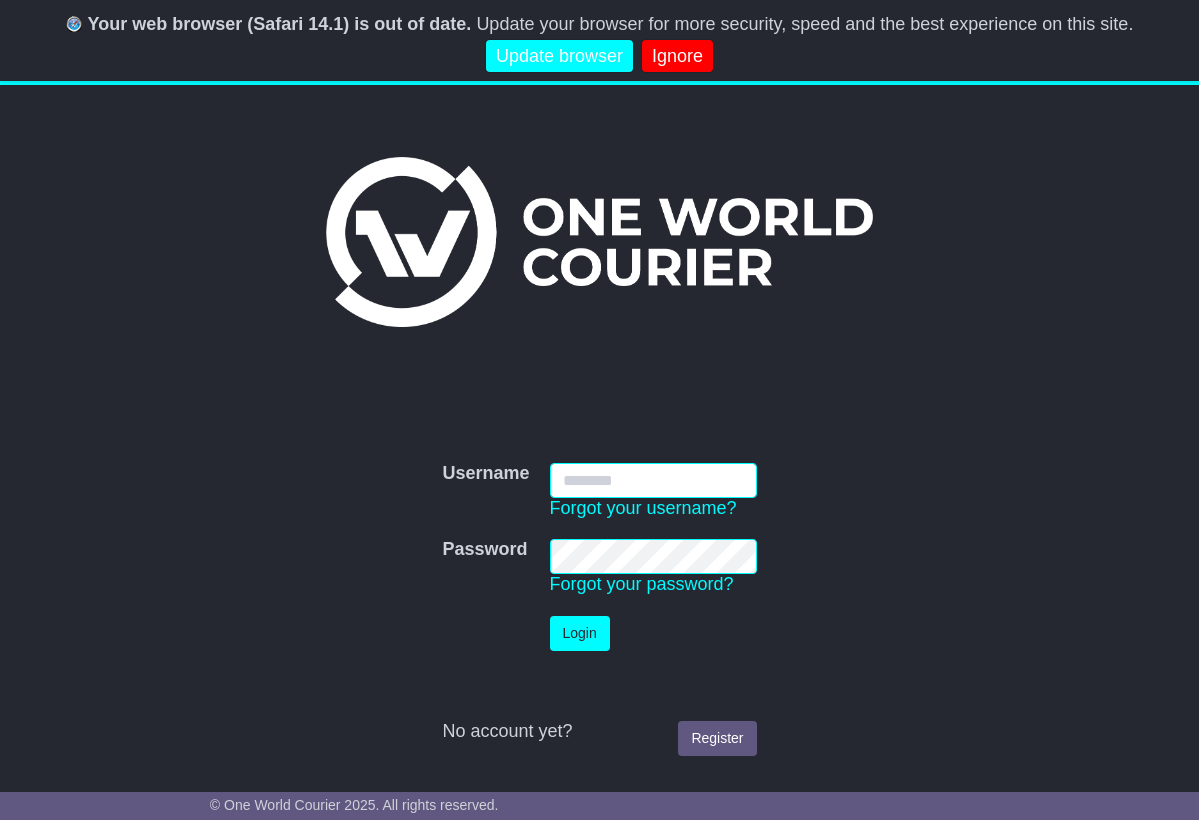 type on "**********" 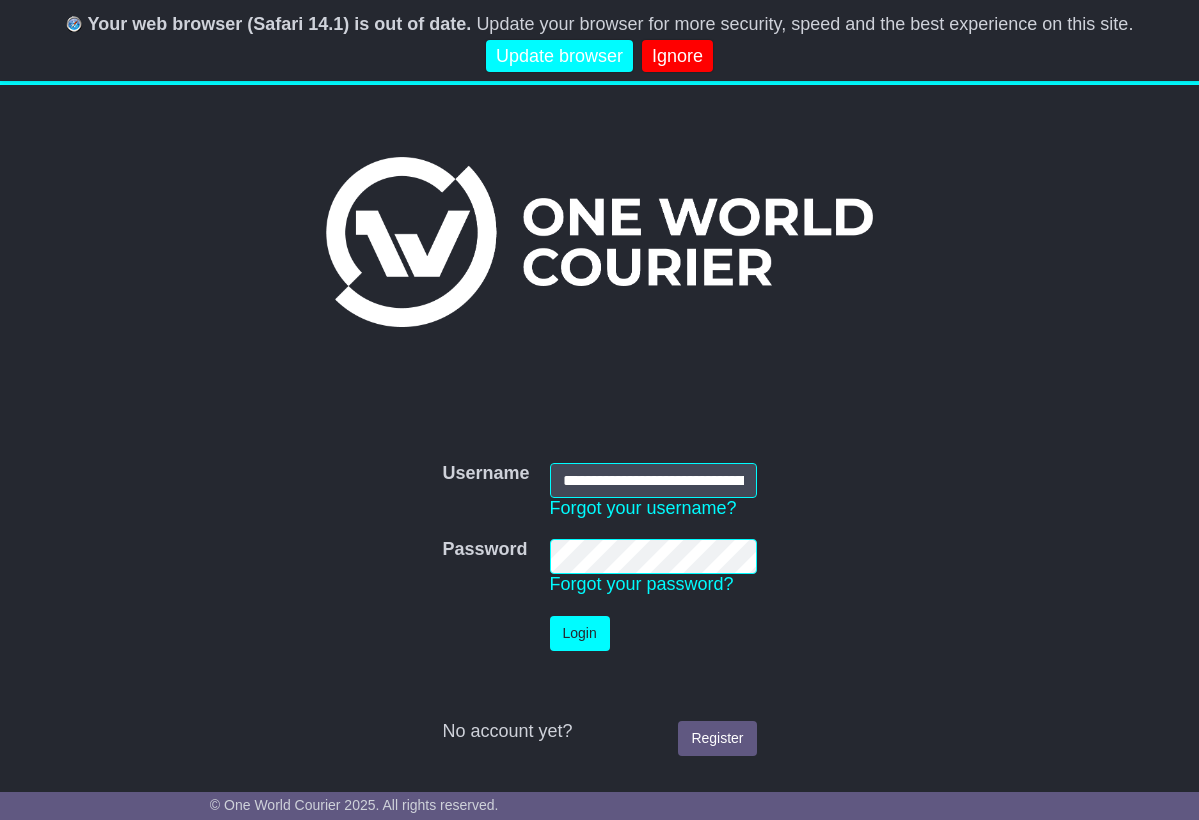 click on "Login" at bounding box center [580, 633] 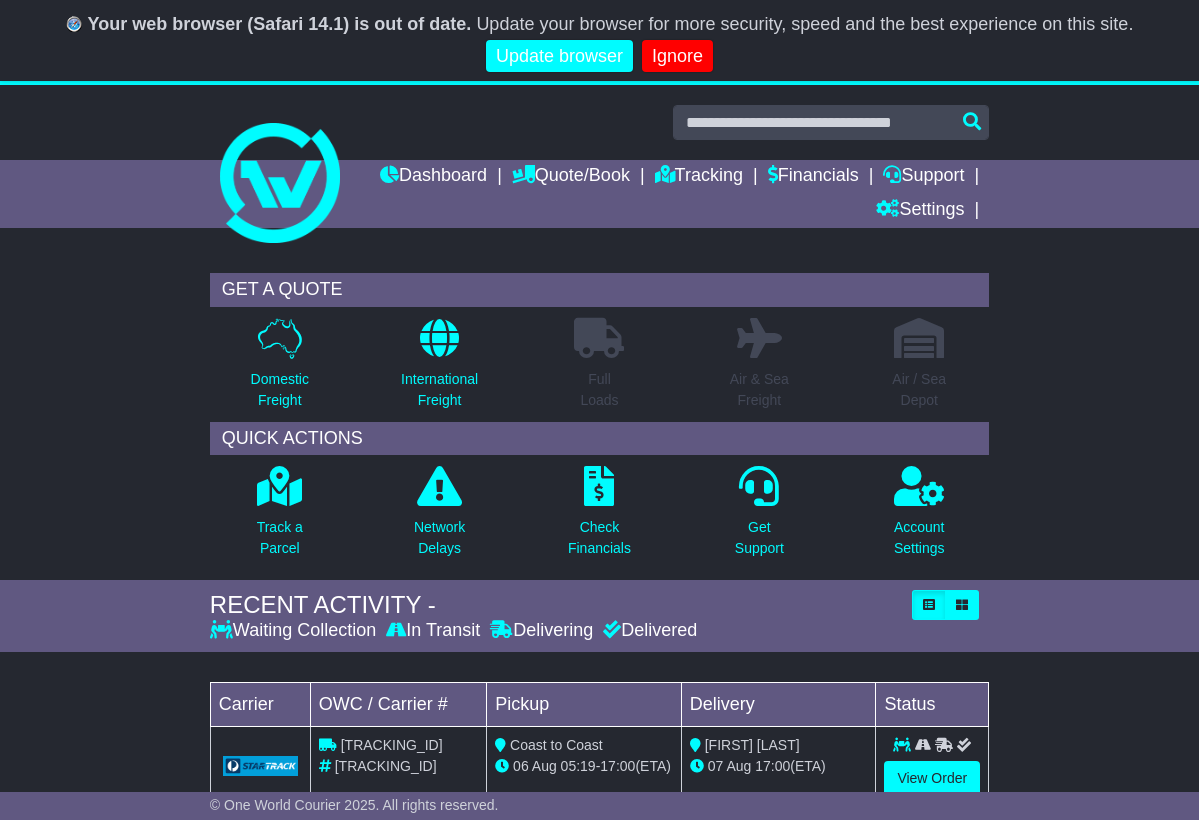 scroll, scrollTop: 0, scrollLeft: 0, axis: both 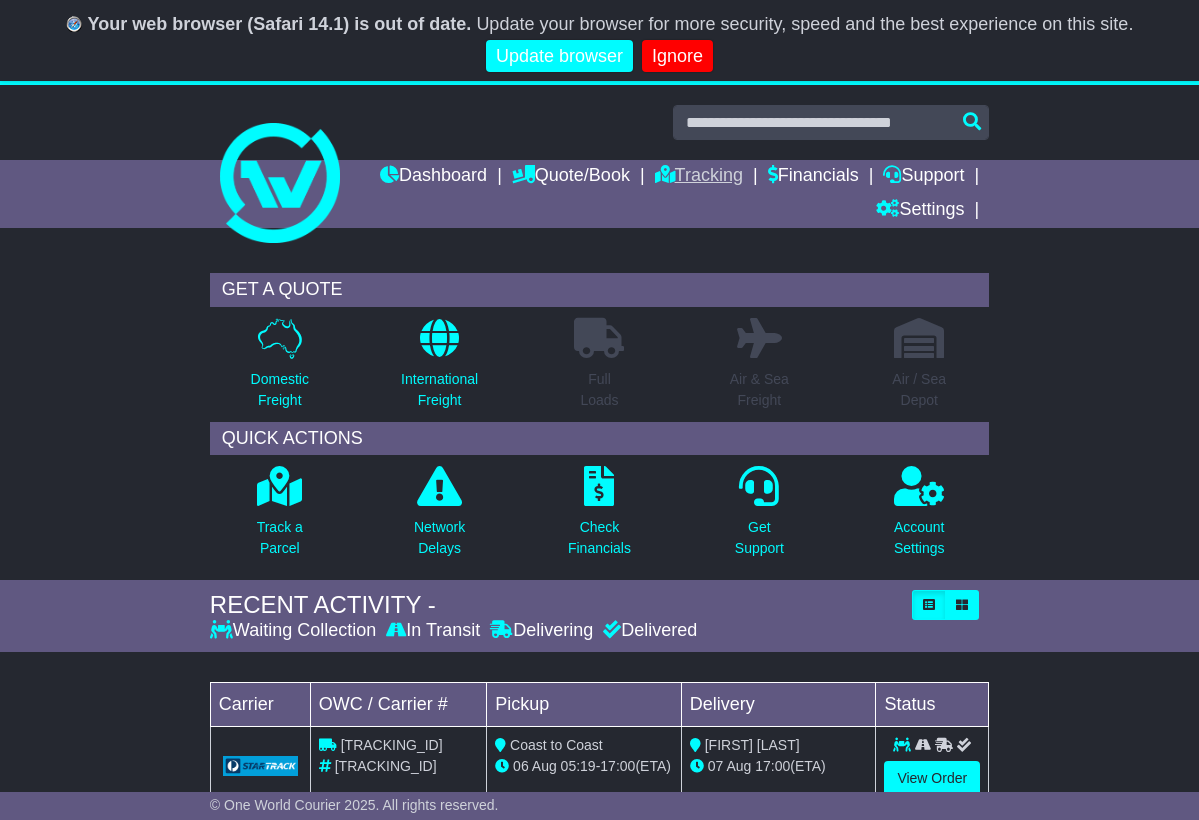 click on "Tracking" at bounding box center [699, 177] 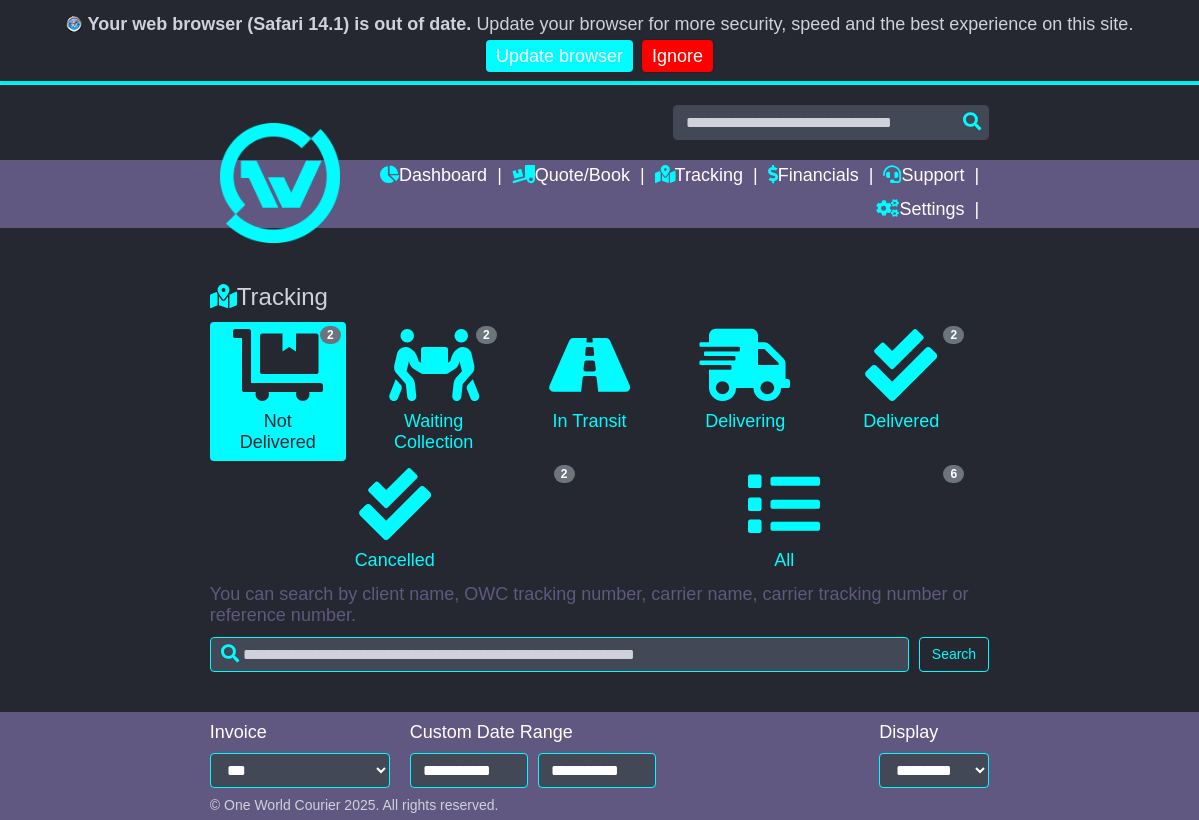 scroll, scrollTop: 0, scrollLeft: 0, axis: both 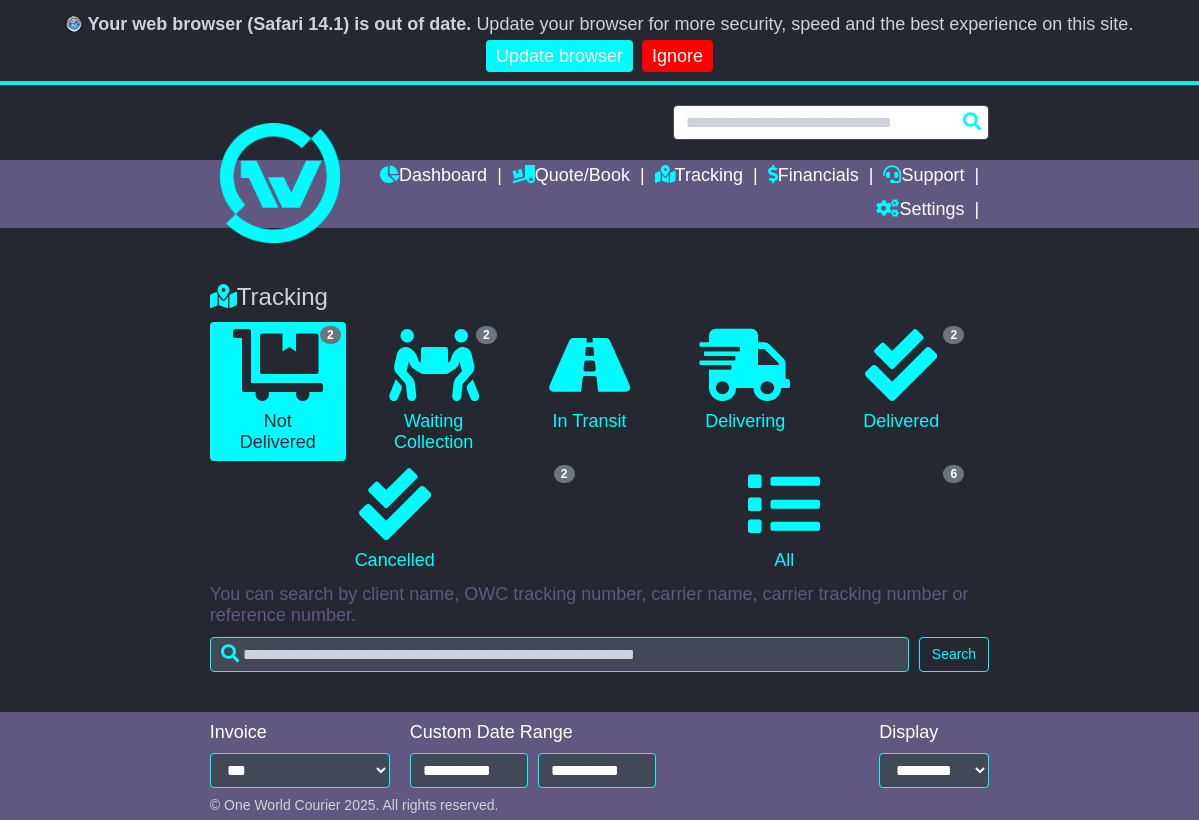 click at bounding box center [831, 122] 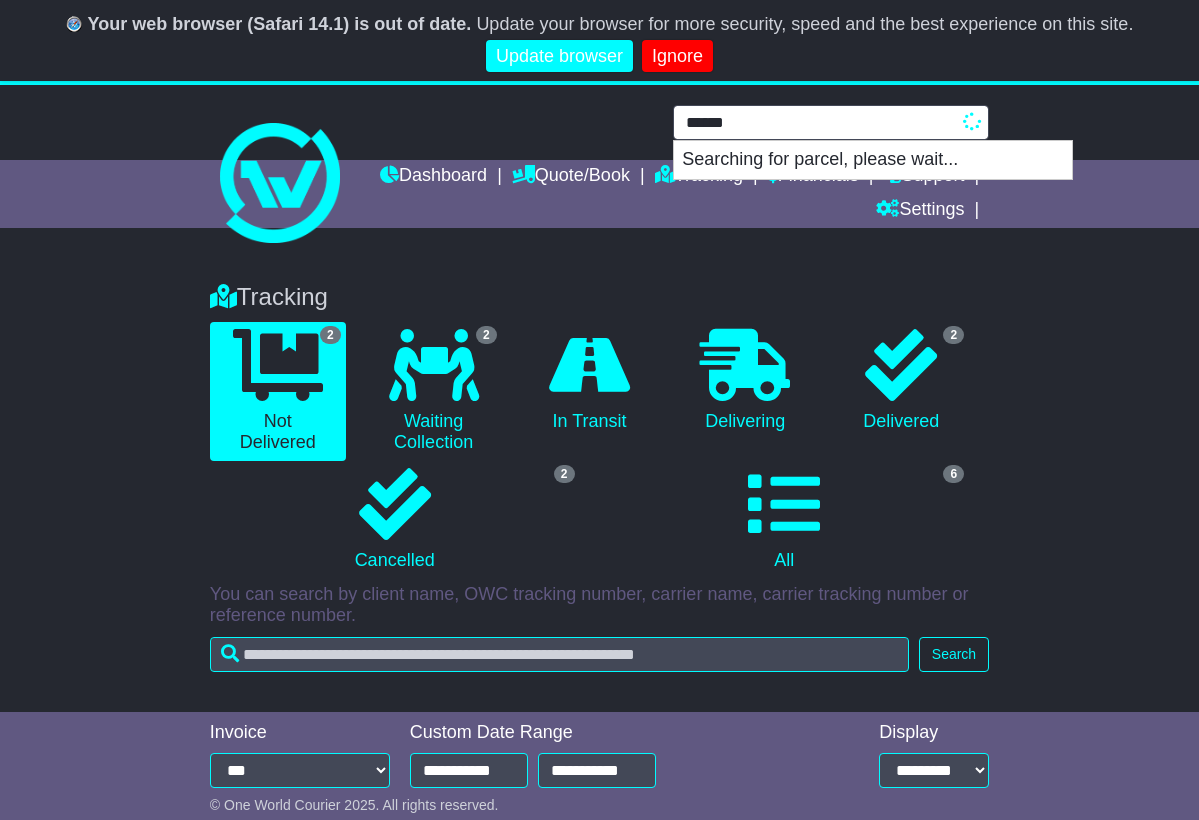 type on "******" 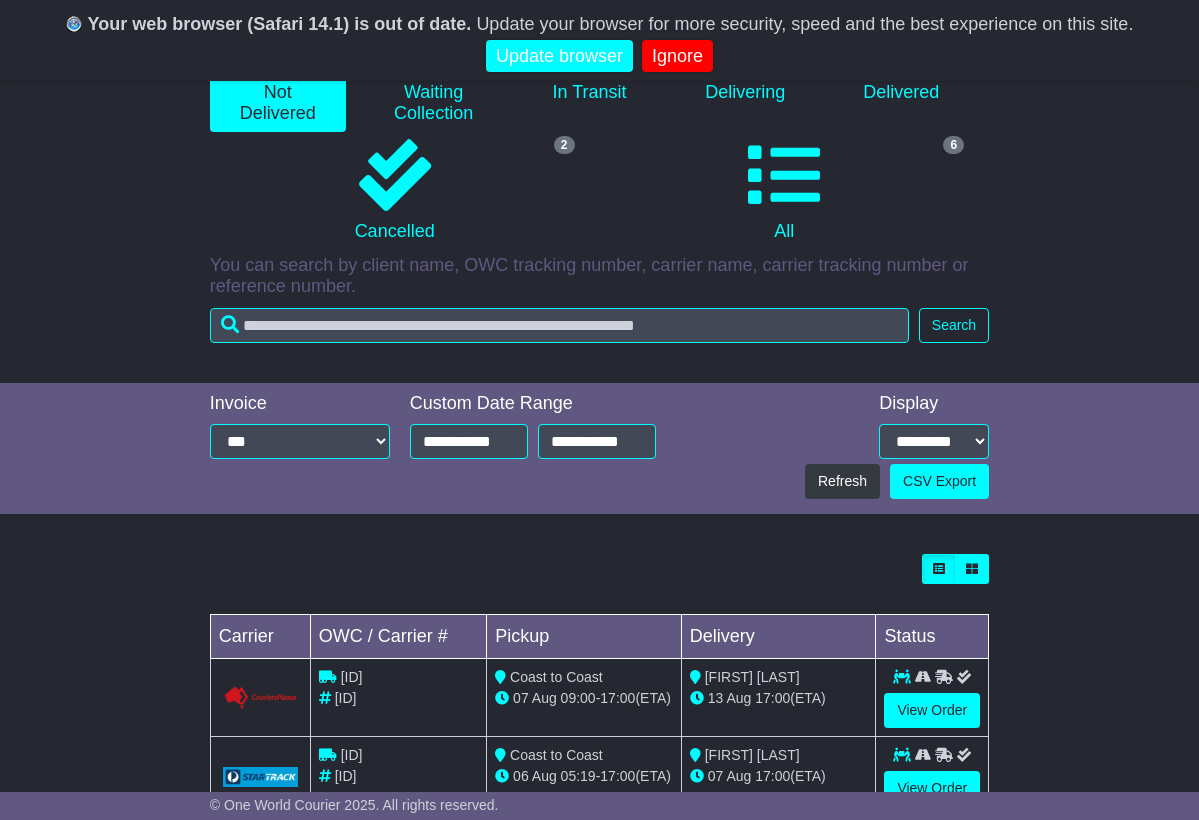 scroll, scrollTop: 388, scrollLeft: 0, axis: vertical 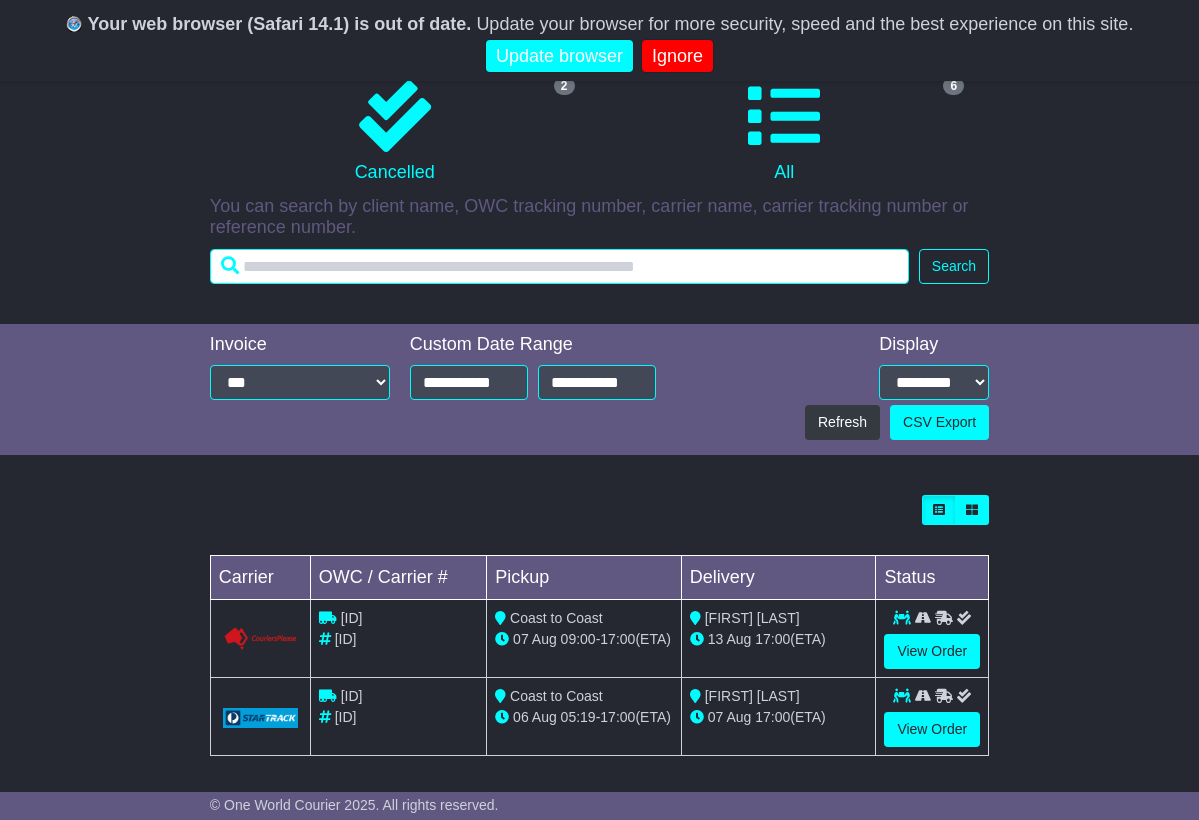click at bounding box center (559, 266) 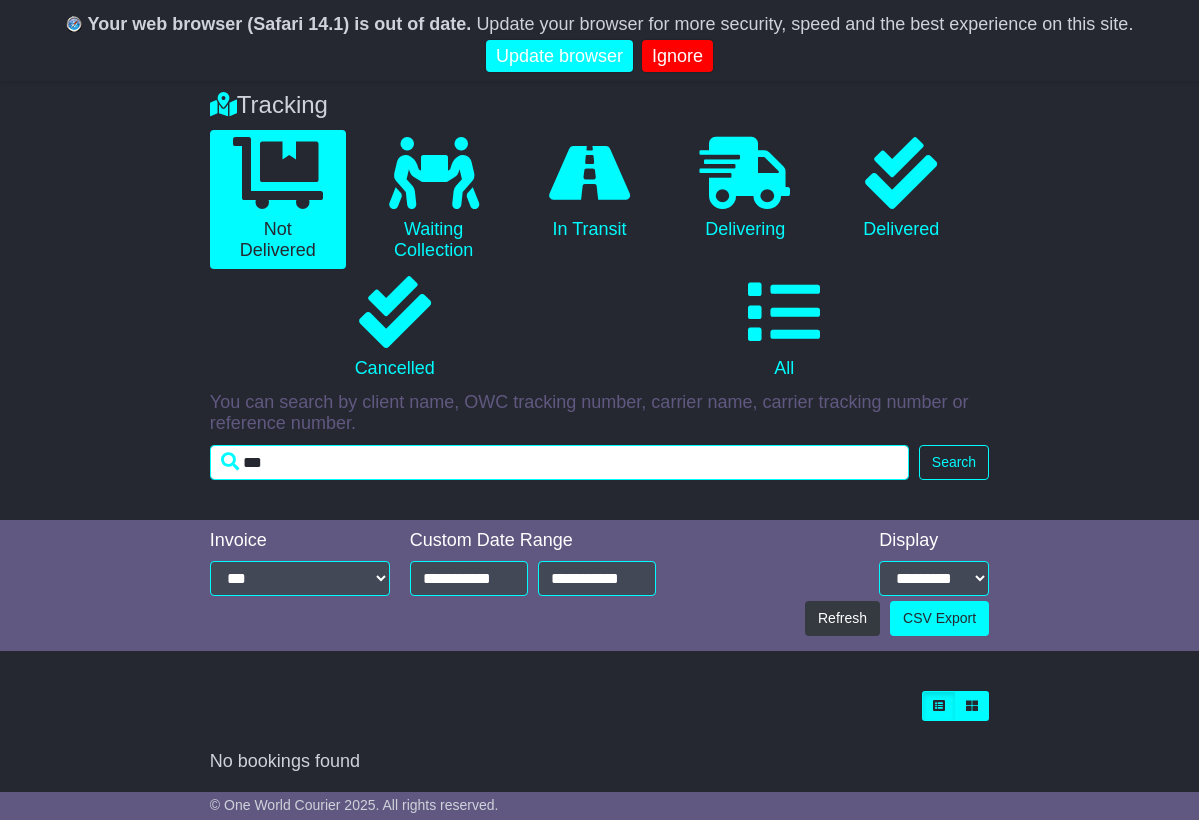 scroll, scrollTop: 190, scrollLeft: 0, axis: vertical 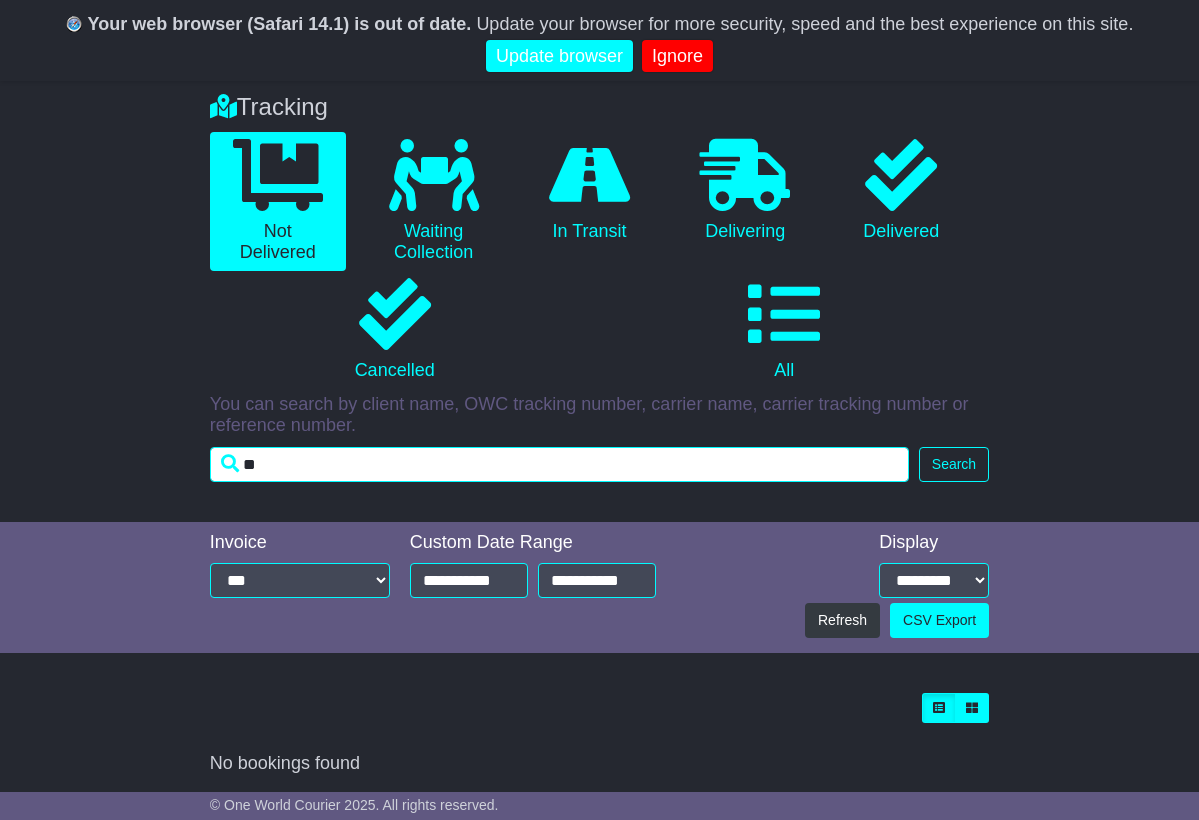 type on "*" 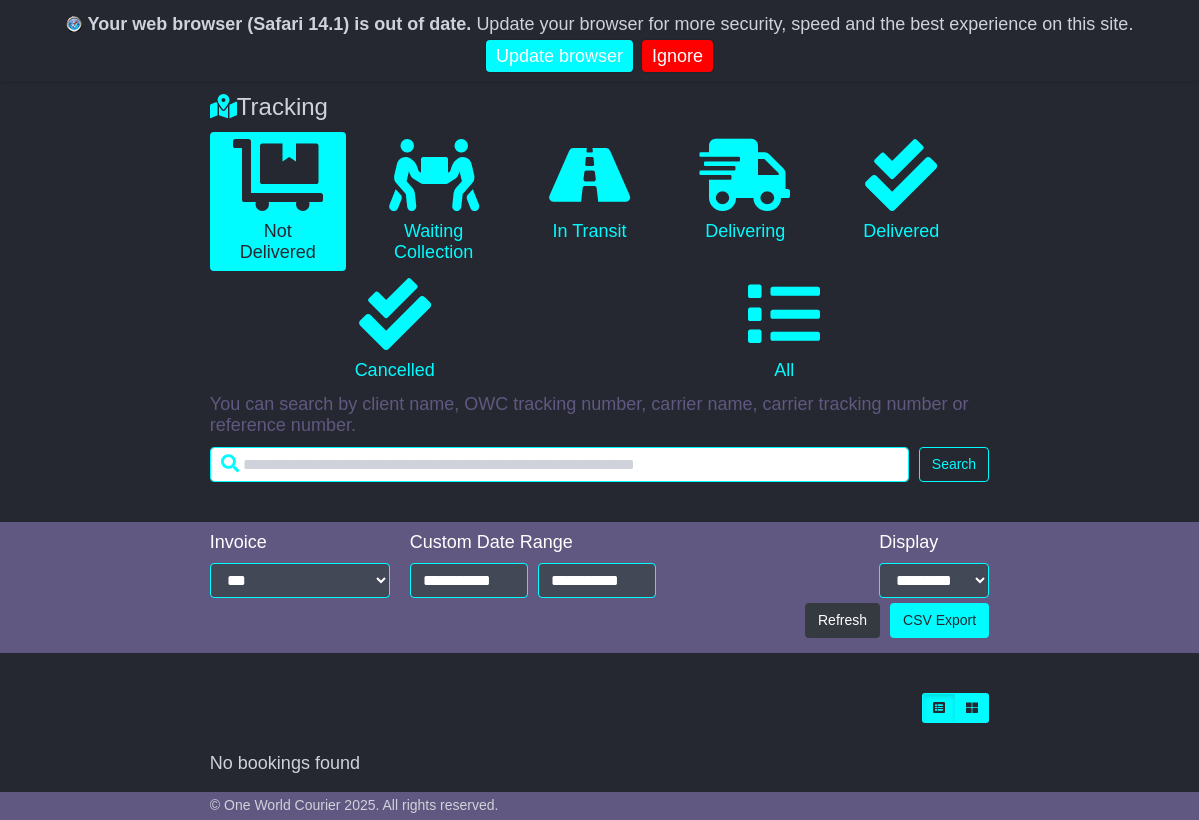 type 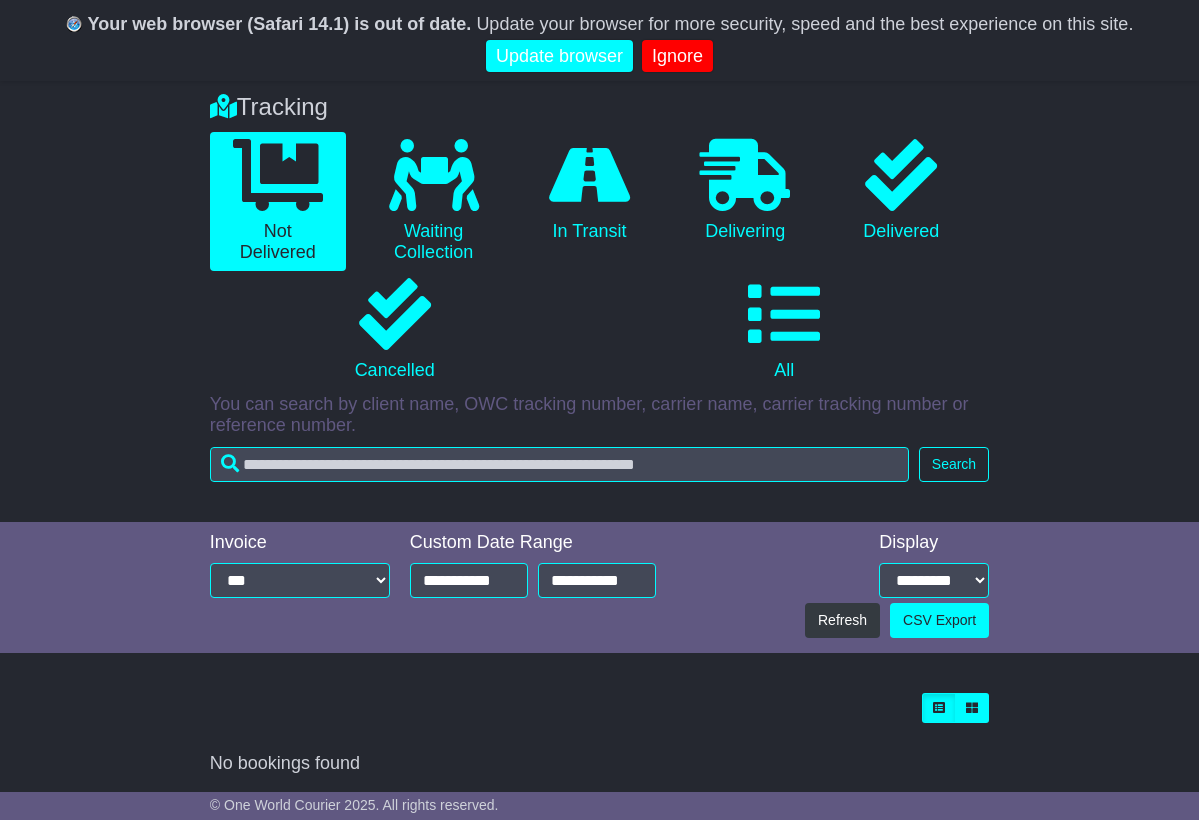 click on "Tracking
0
Not Delivered
0
Waiting Collection
0
In Transit
0 Delivering 0" at bounding box center [599, 297] 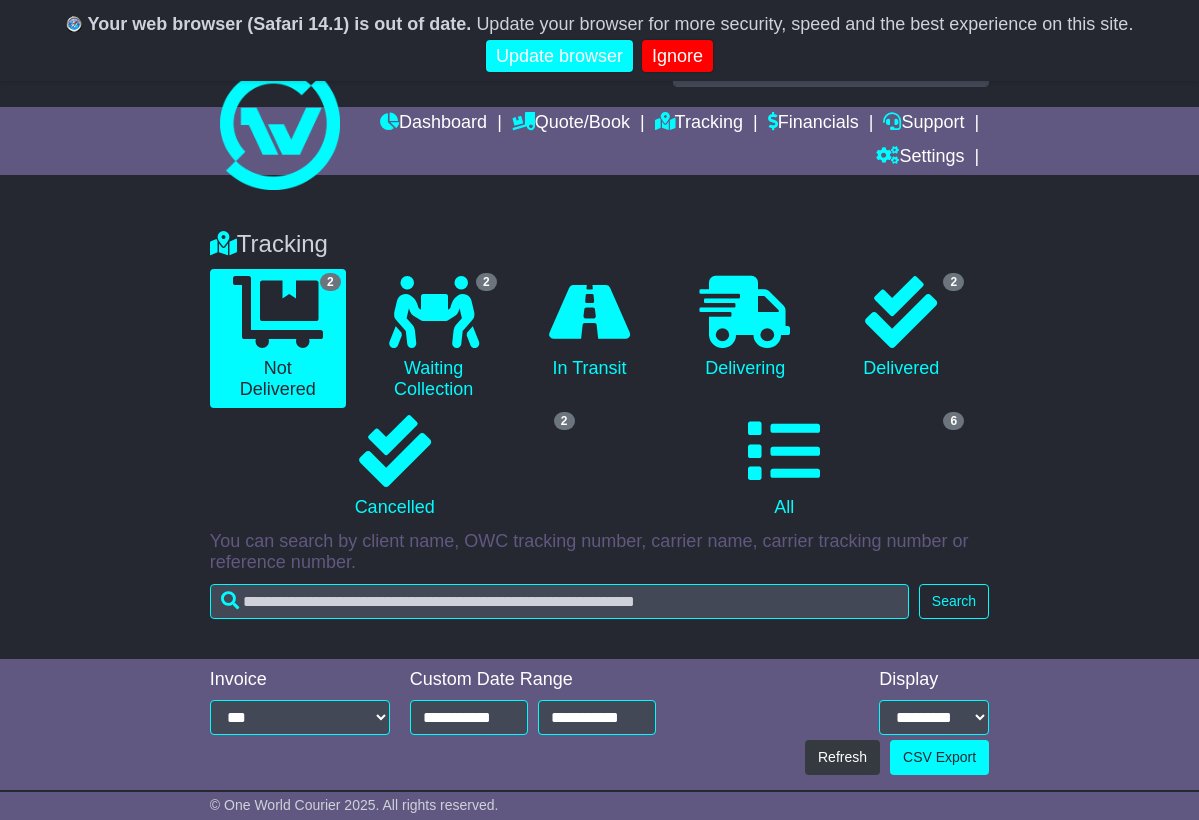 scroll, scrollTop: 11, scrollLeft: 0, axis: vertical 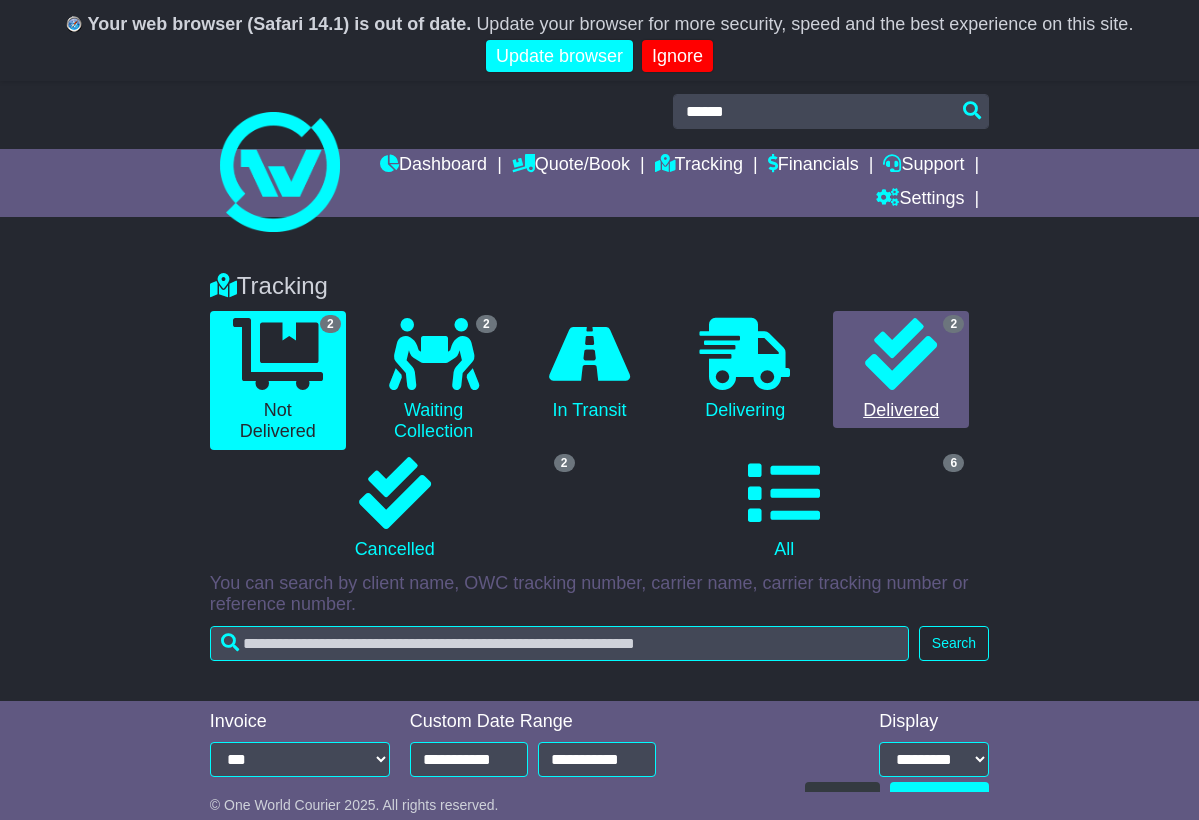 click on "2
Delivered" at bounding box center (901, 370) 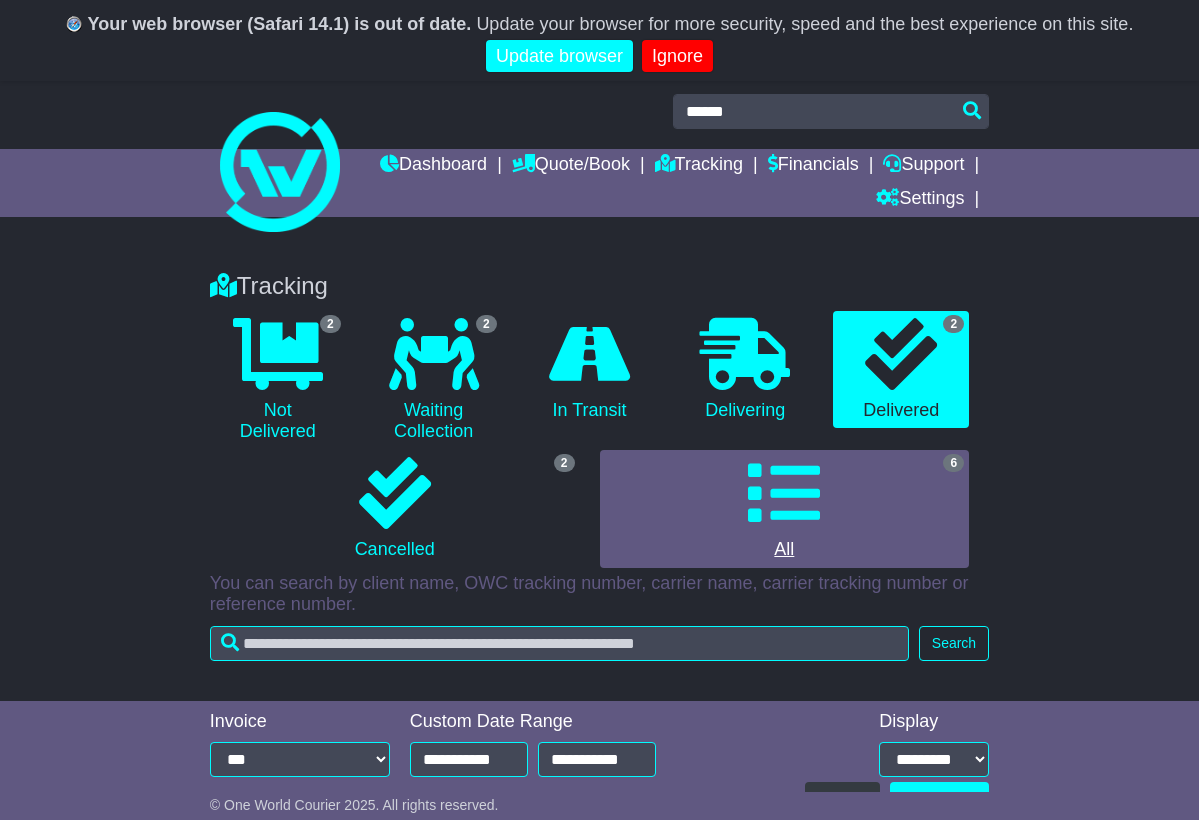 click at bounding box center [784, 493] 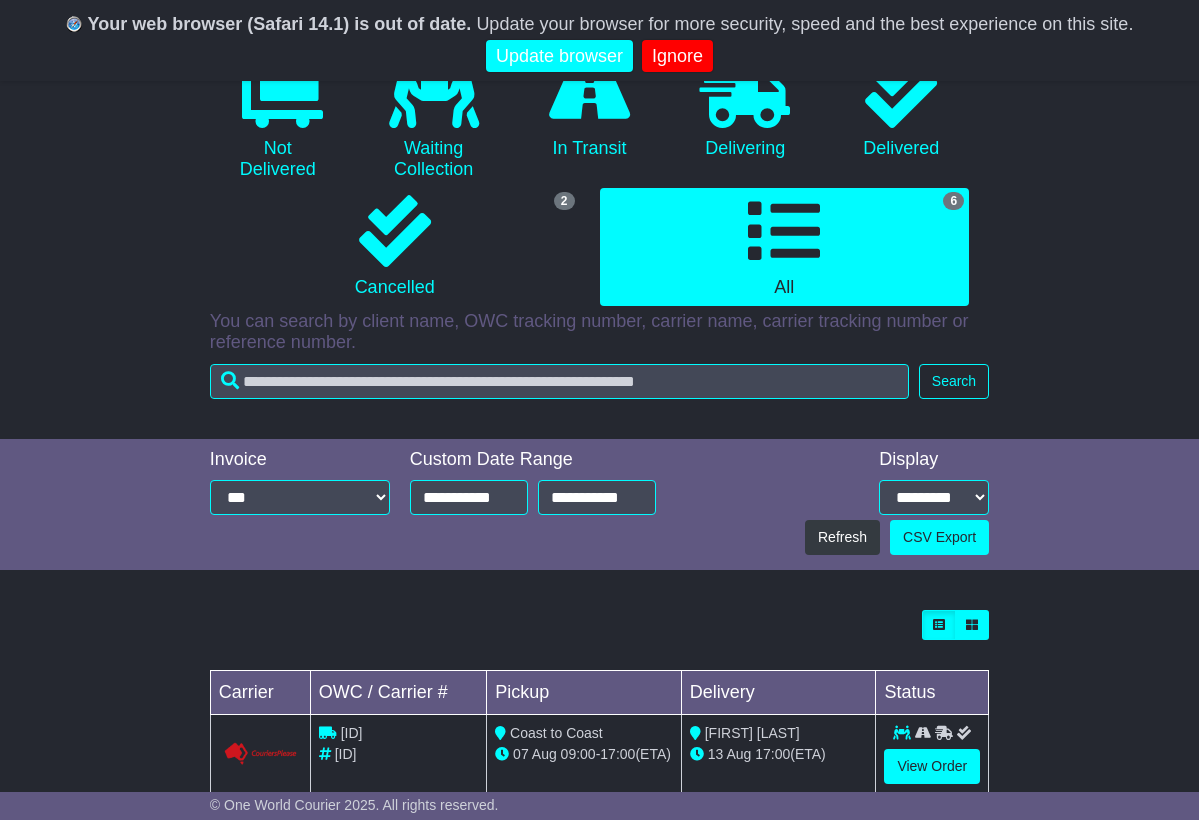 scroll, scrollTop: 377, scrollLeft: 0, axis: vertical 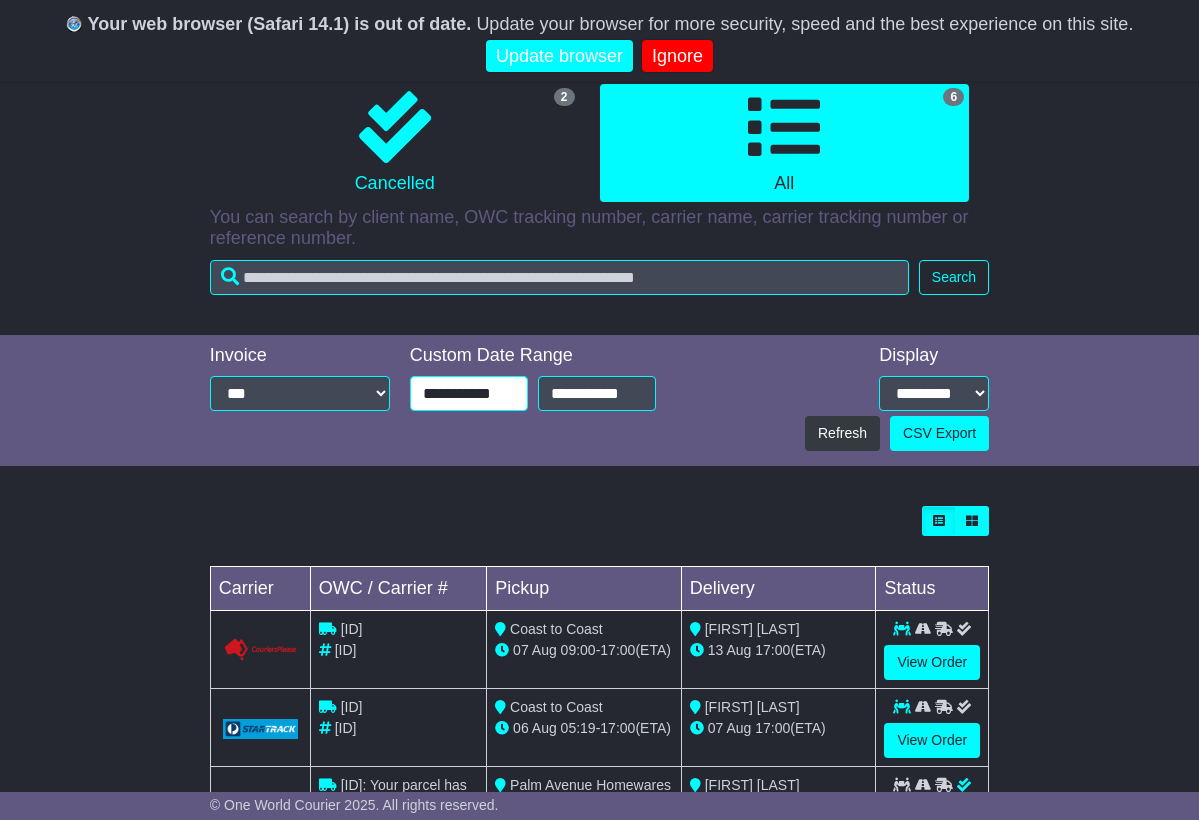 click on "**********" at bounding box center (469, 393) 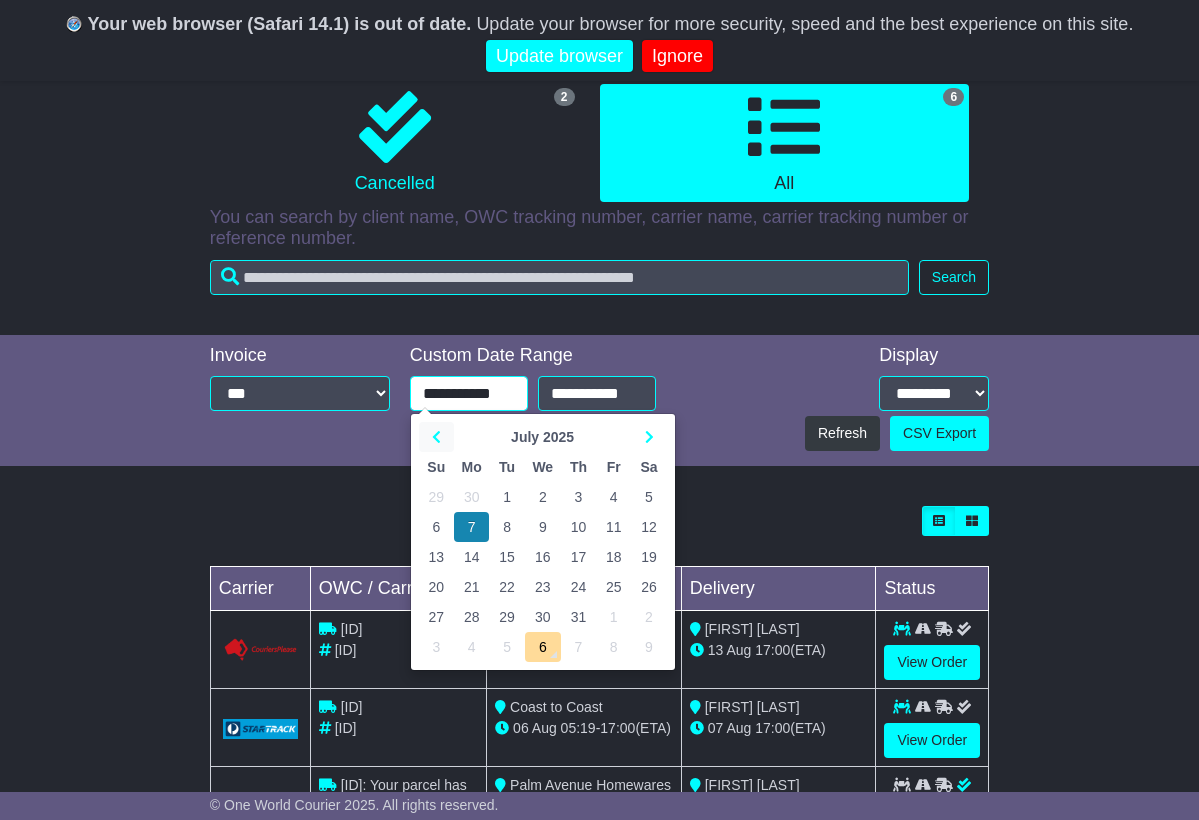 click at bounding box center (436, 437) 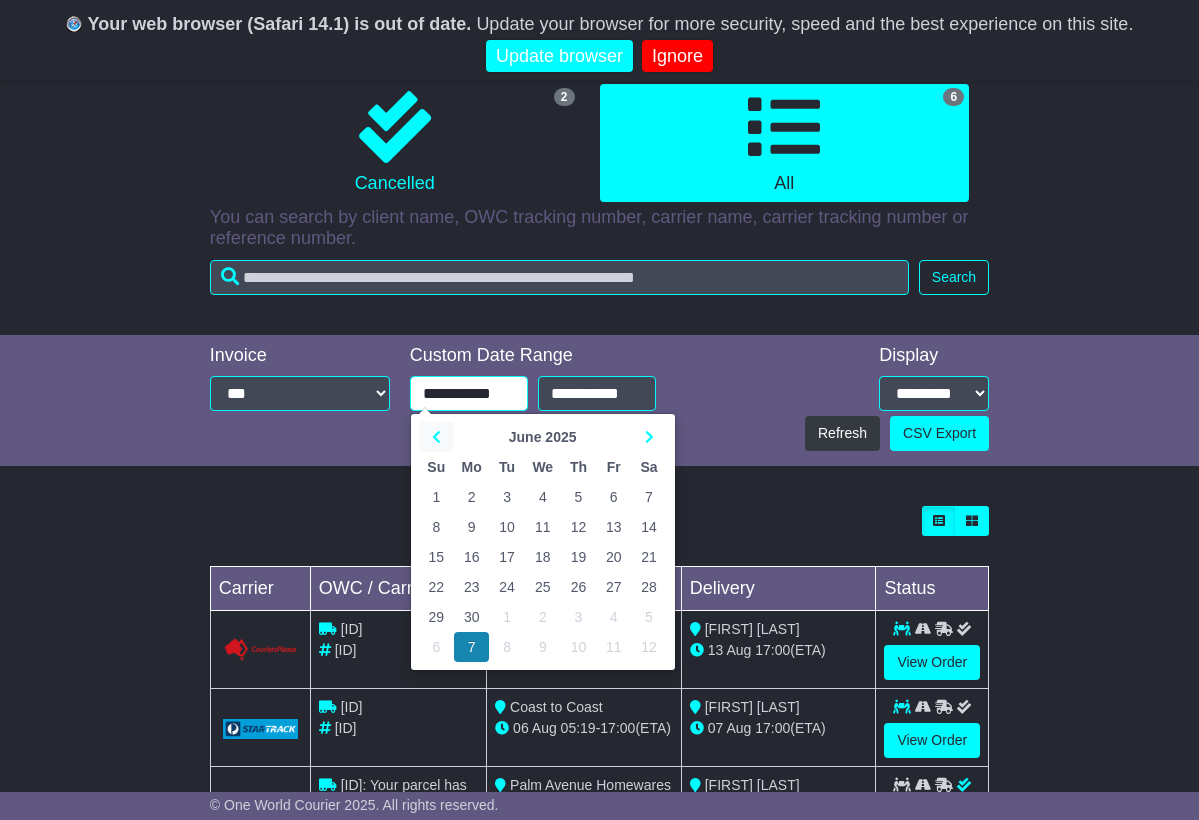 click at bounding box center (436, 437) 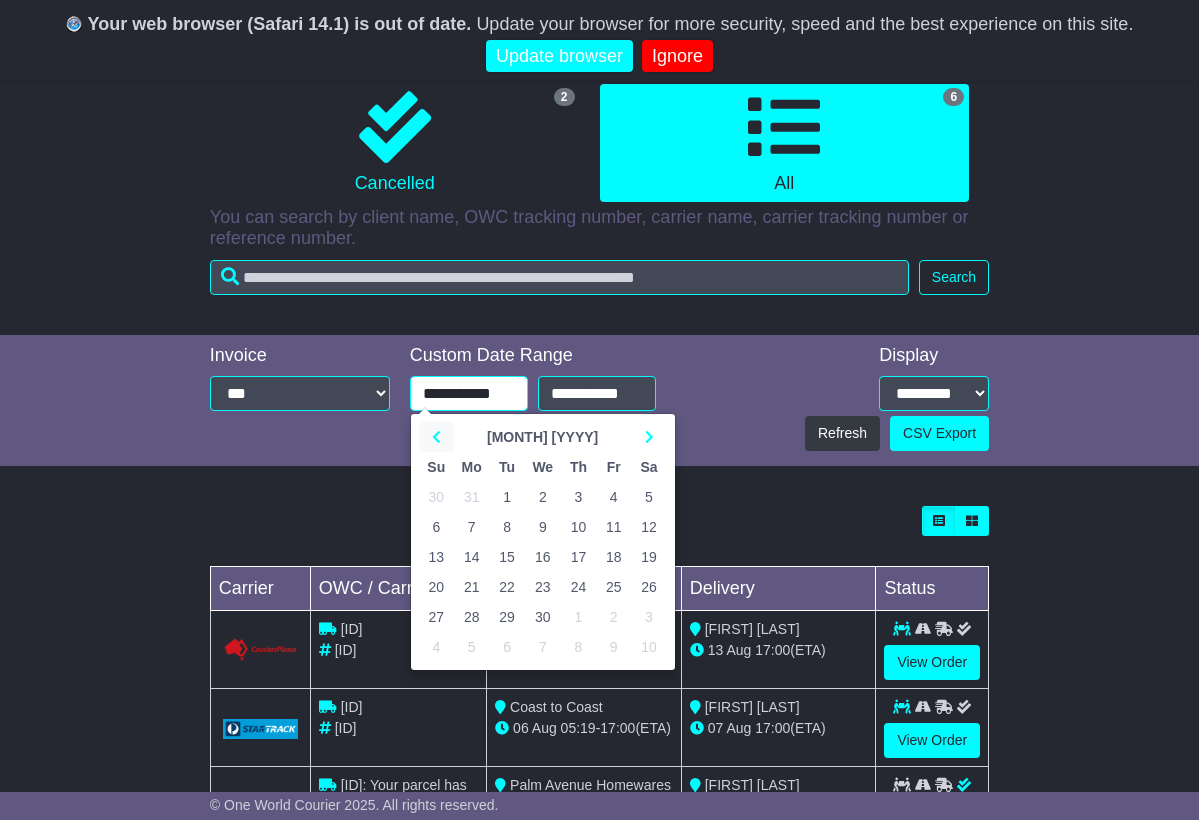 click at bounding box center (436, 437) 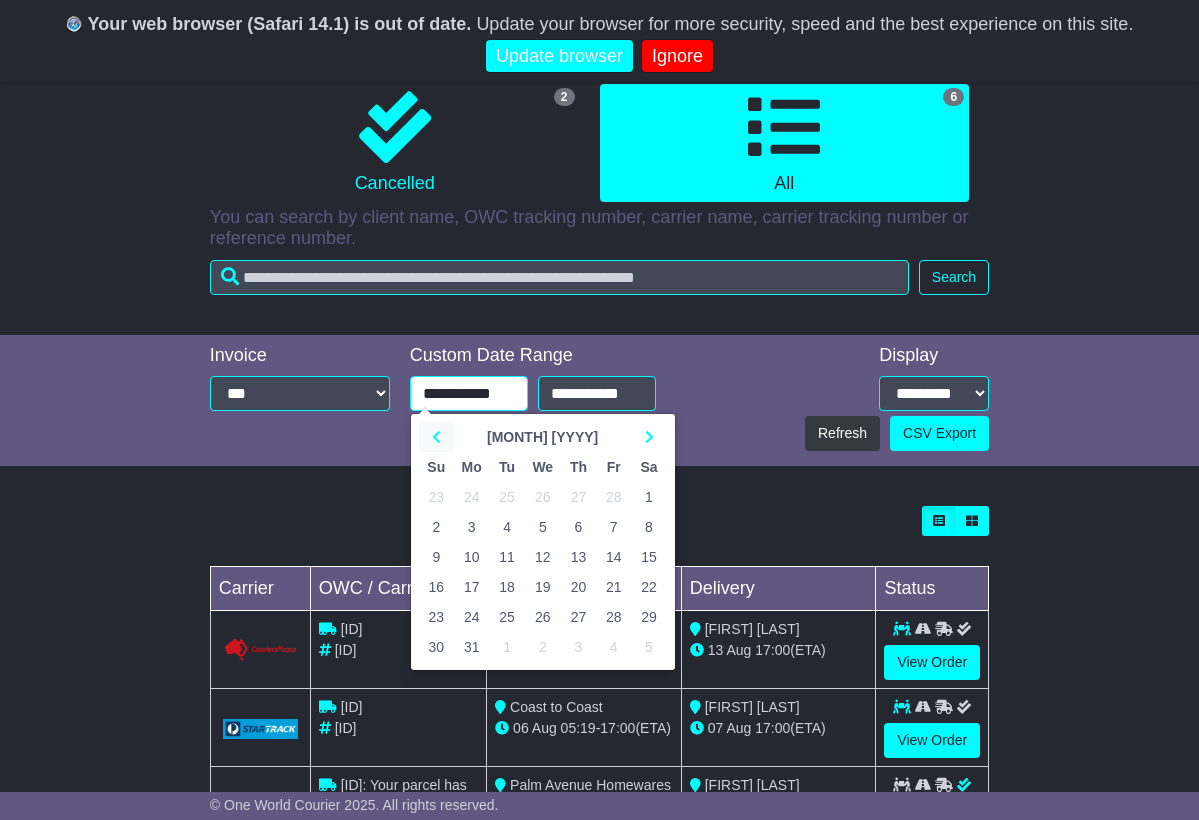 click at bounding box center (436, 437) 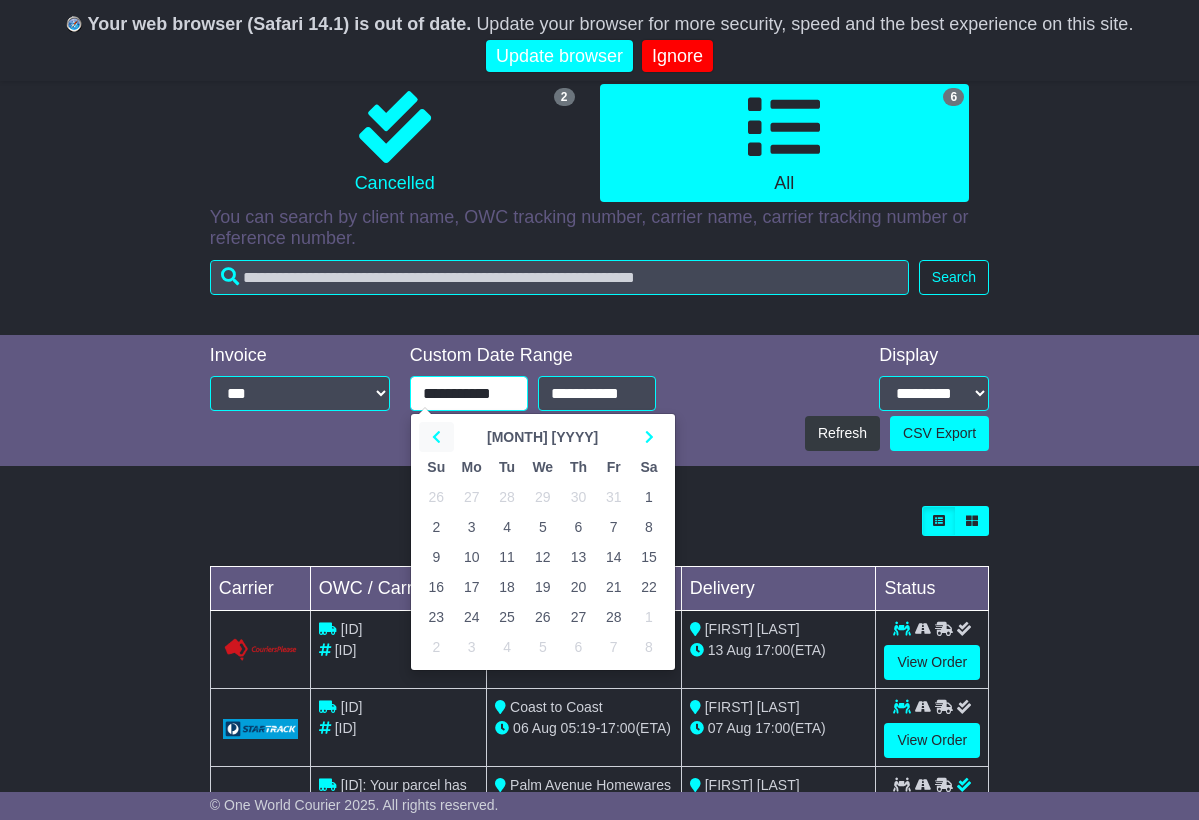 click at bounding box center (436, 437) 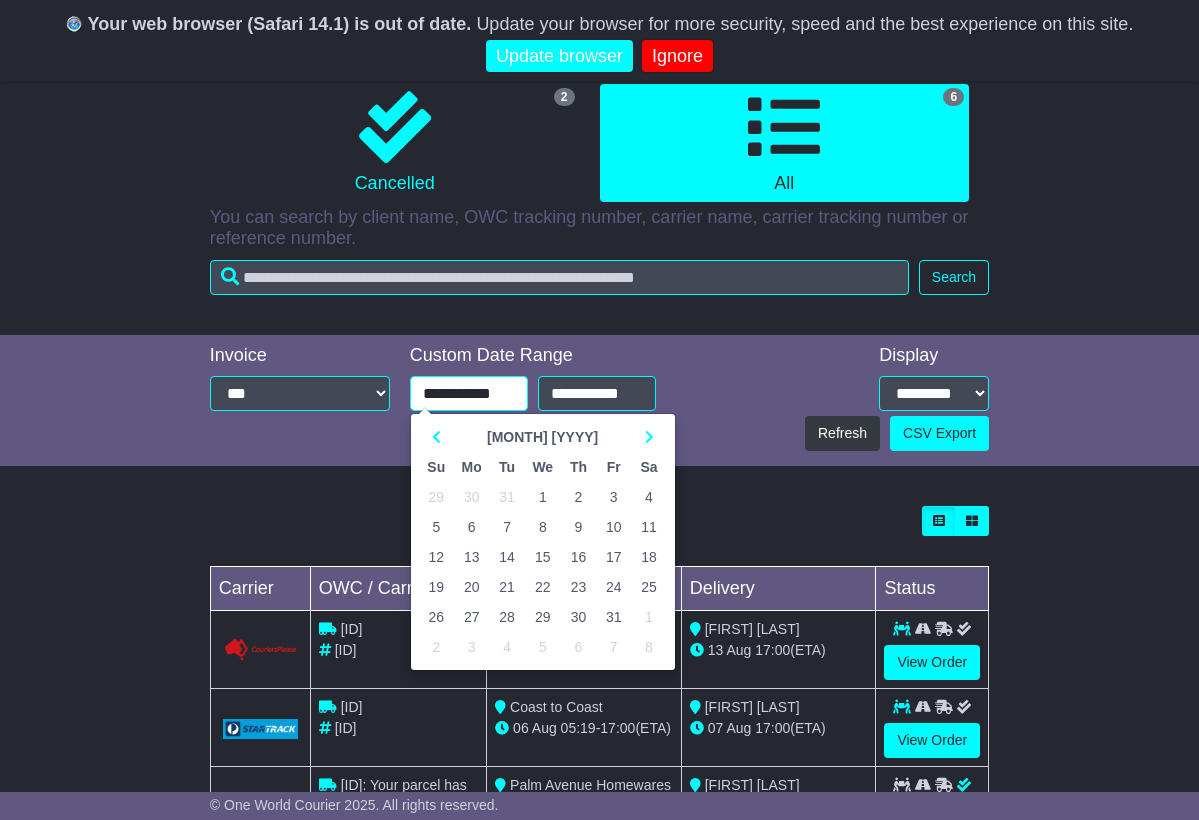 click on "1" at bounding box center (543, 497) 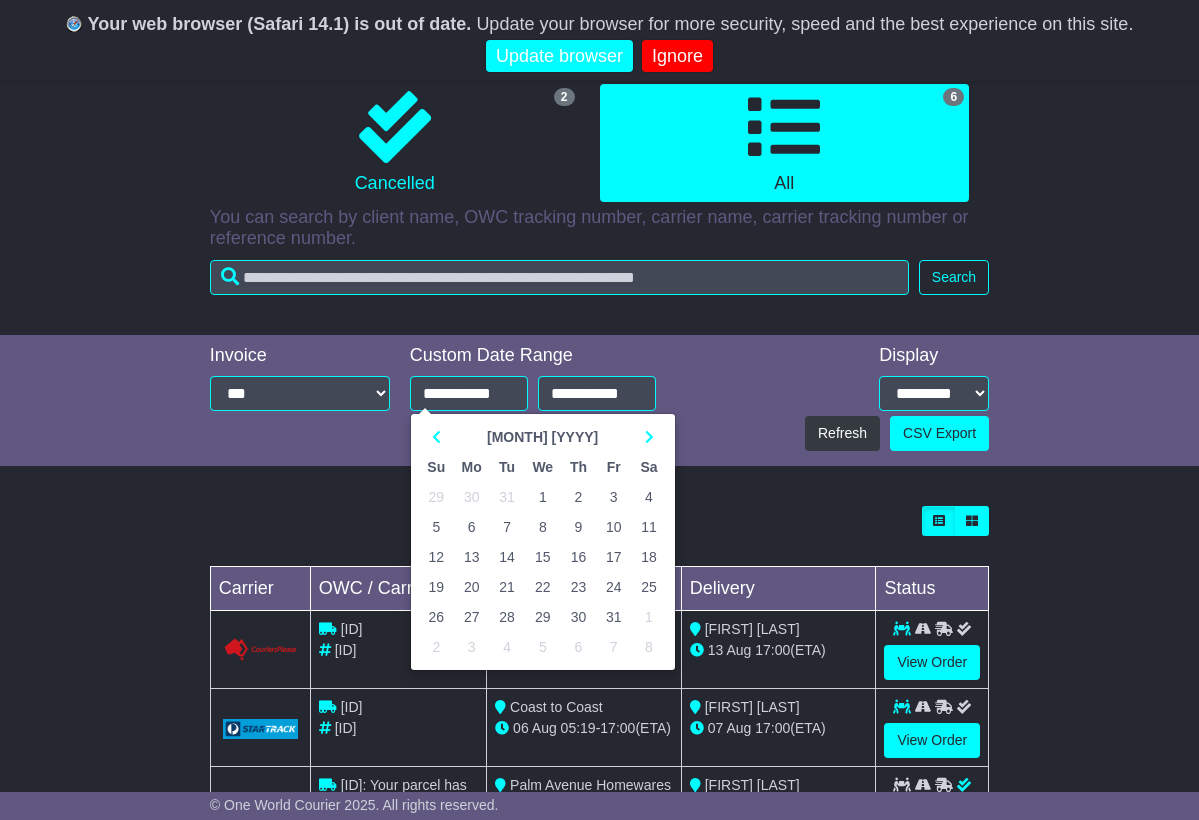 type on "**********" 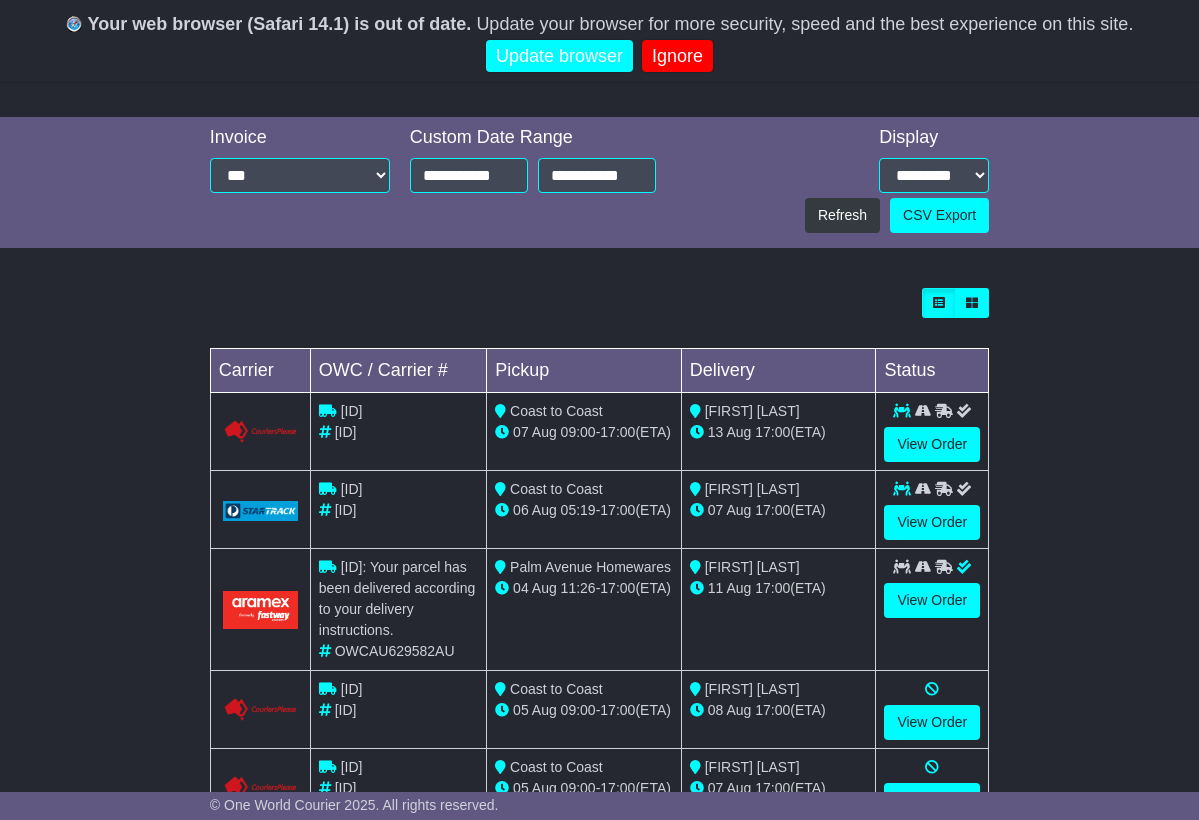 scroll, scrollTop: 181, scrollLeft: 0, axis: vertical 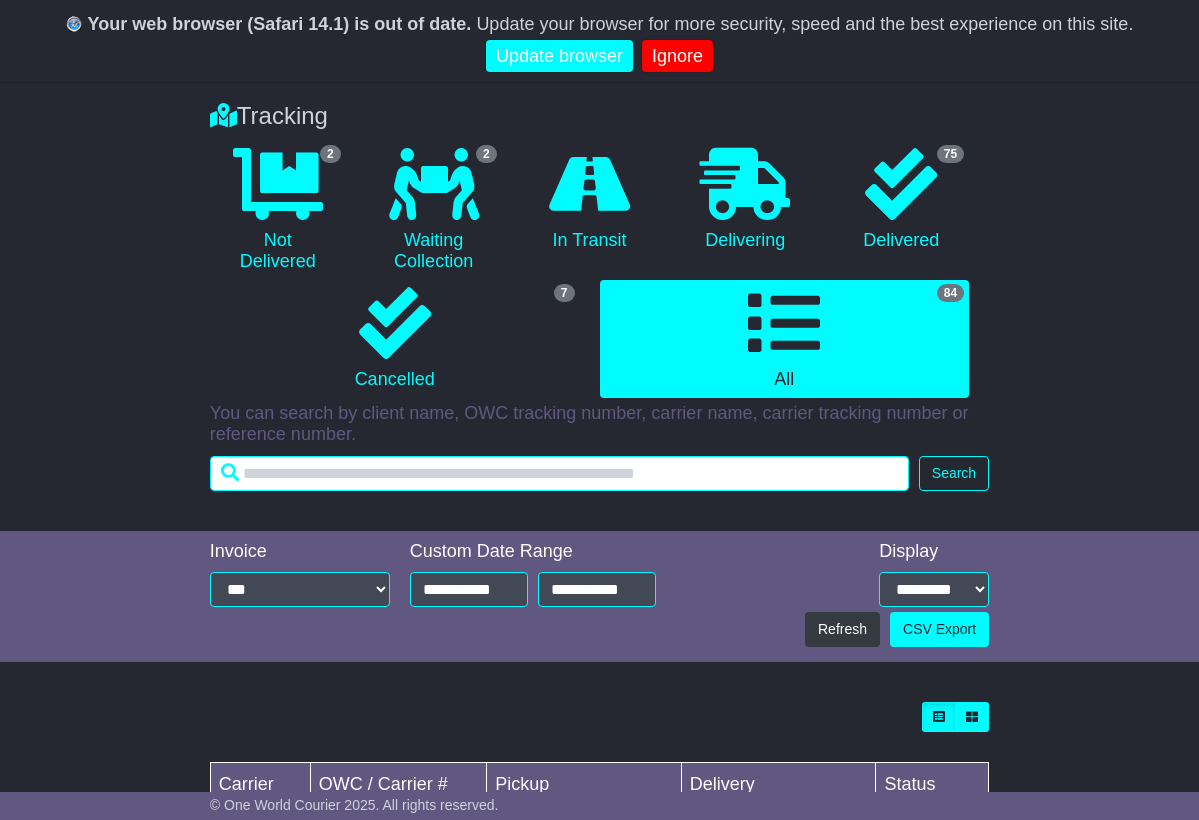 click at bounding box center (559, 473) 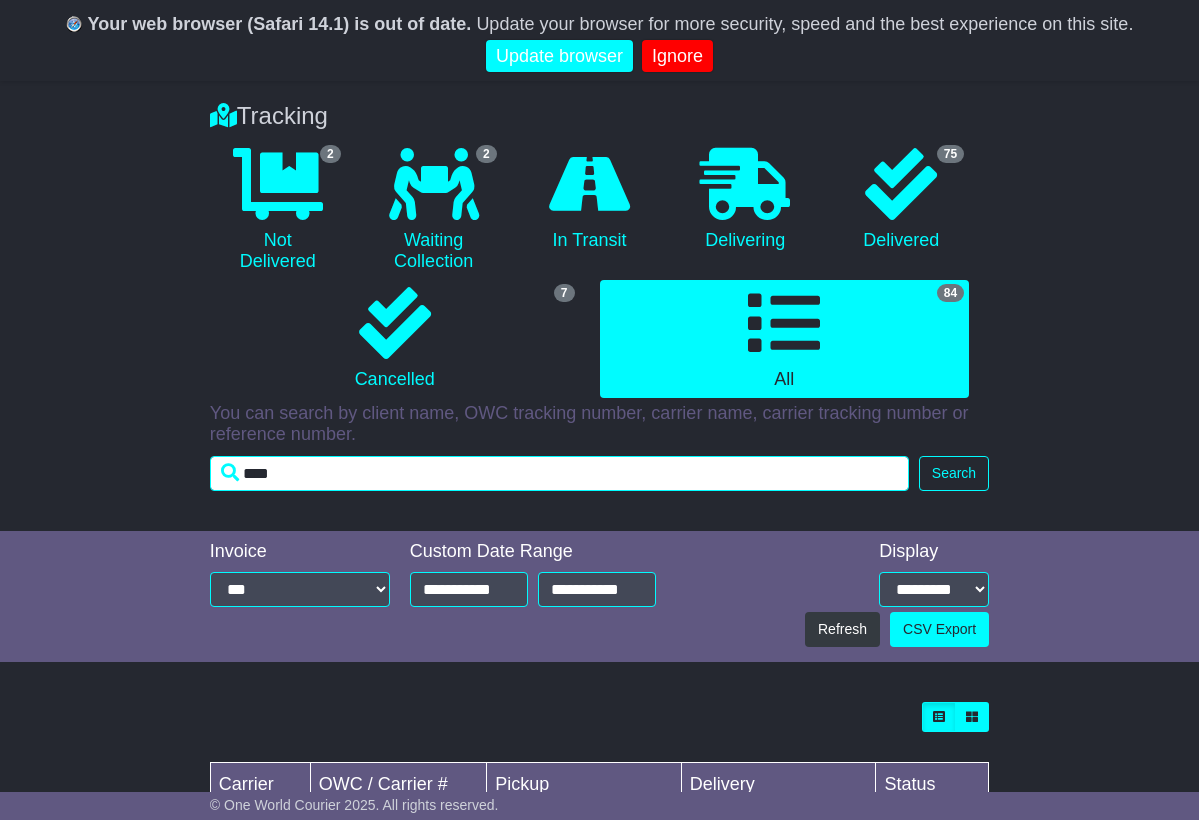 type on "****" 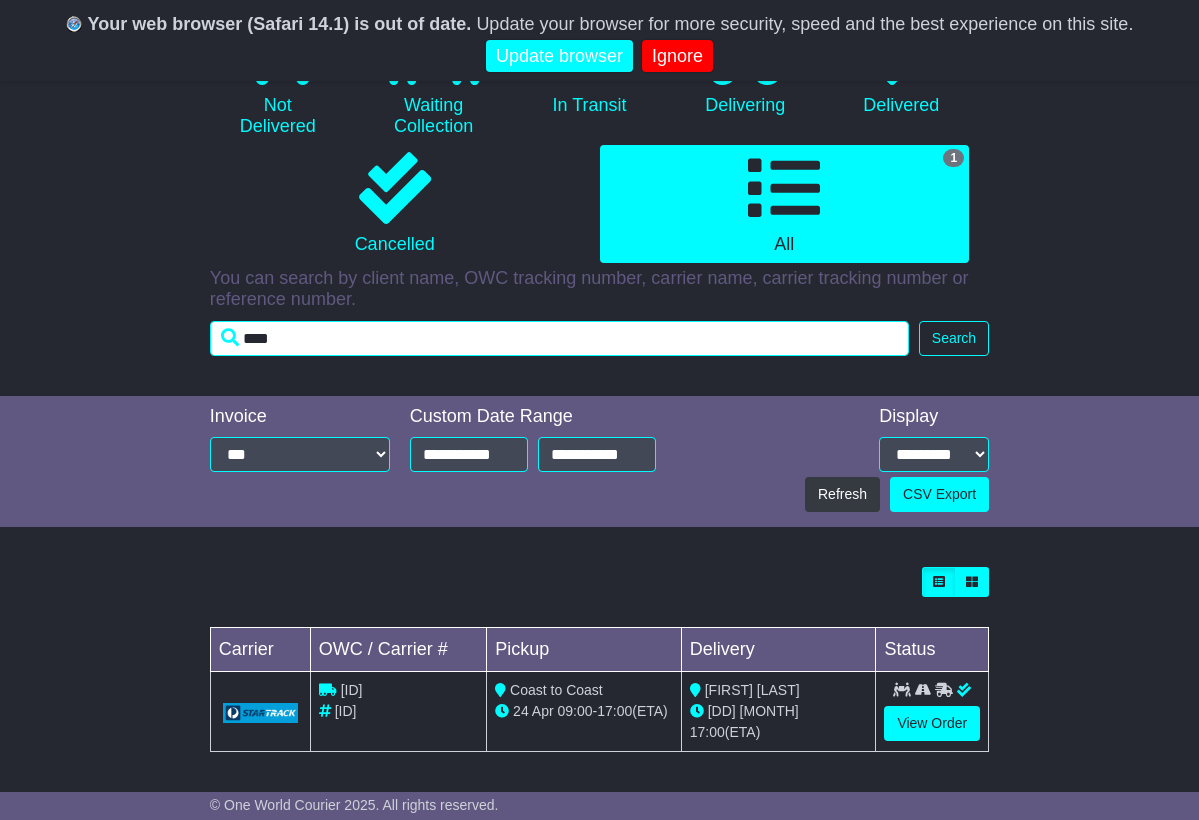 scroll, scrollTop: 315, scrollLeft: 0, axis: vertical 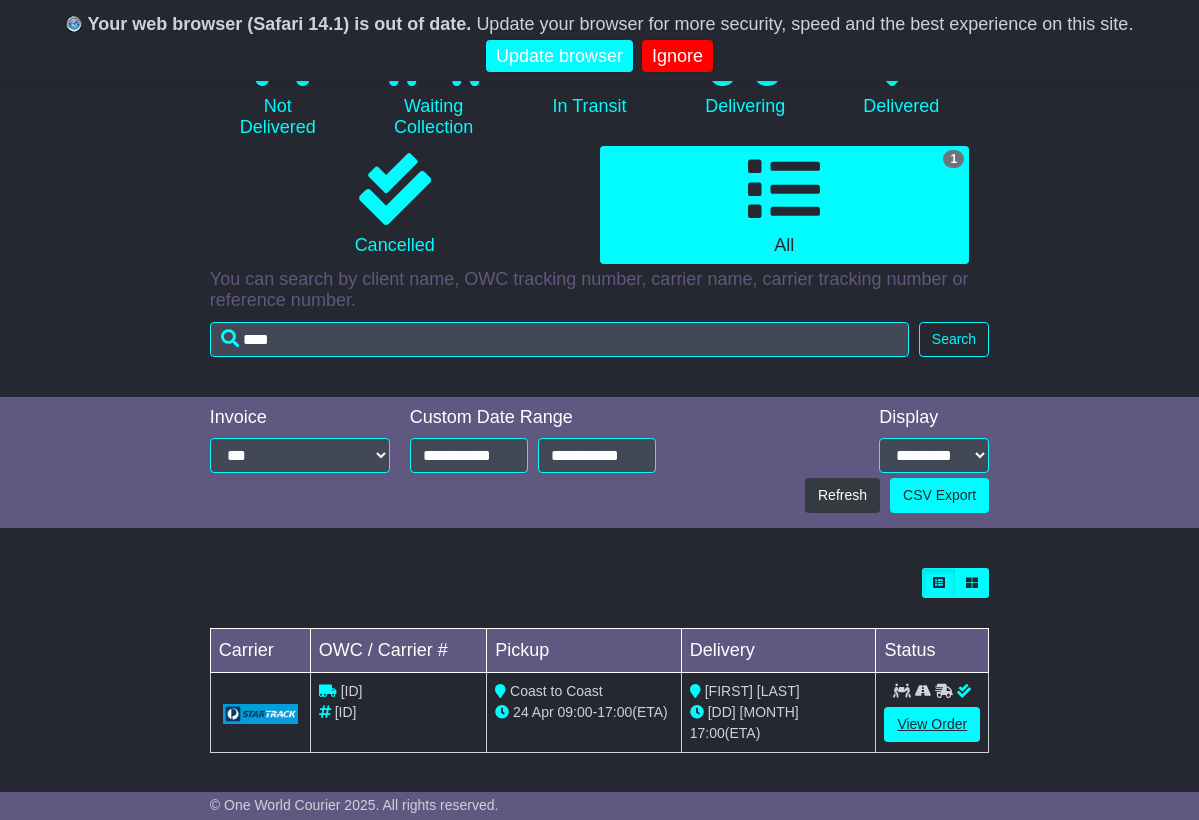 click on "View Order" at bounding box center [932, 724] 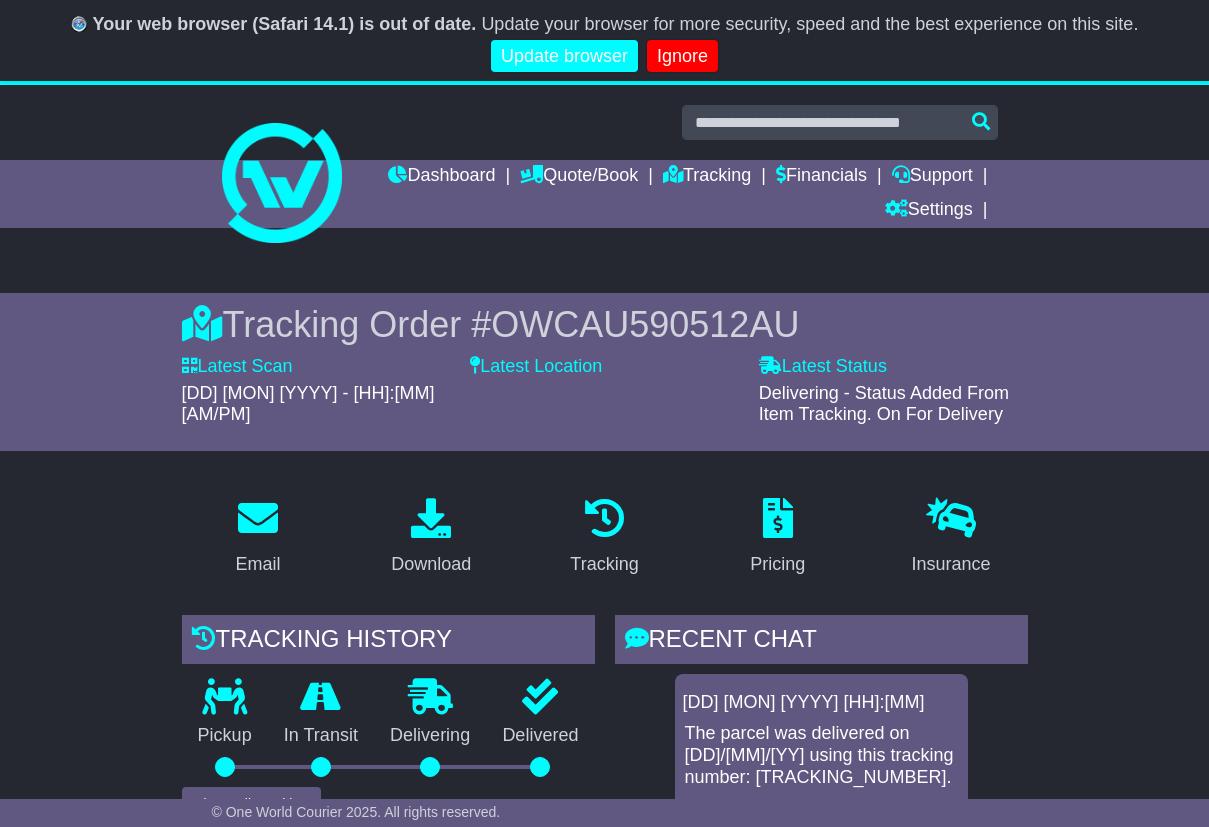 scroll, scrollTop: 711, scrollLeft: 0, axis: vertical 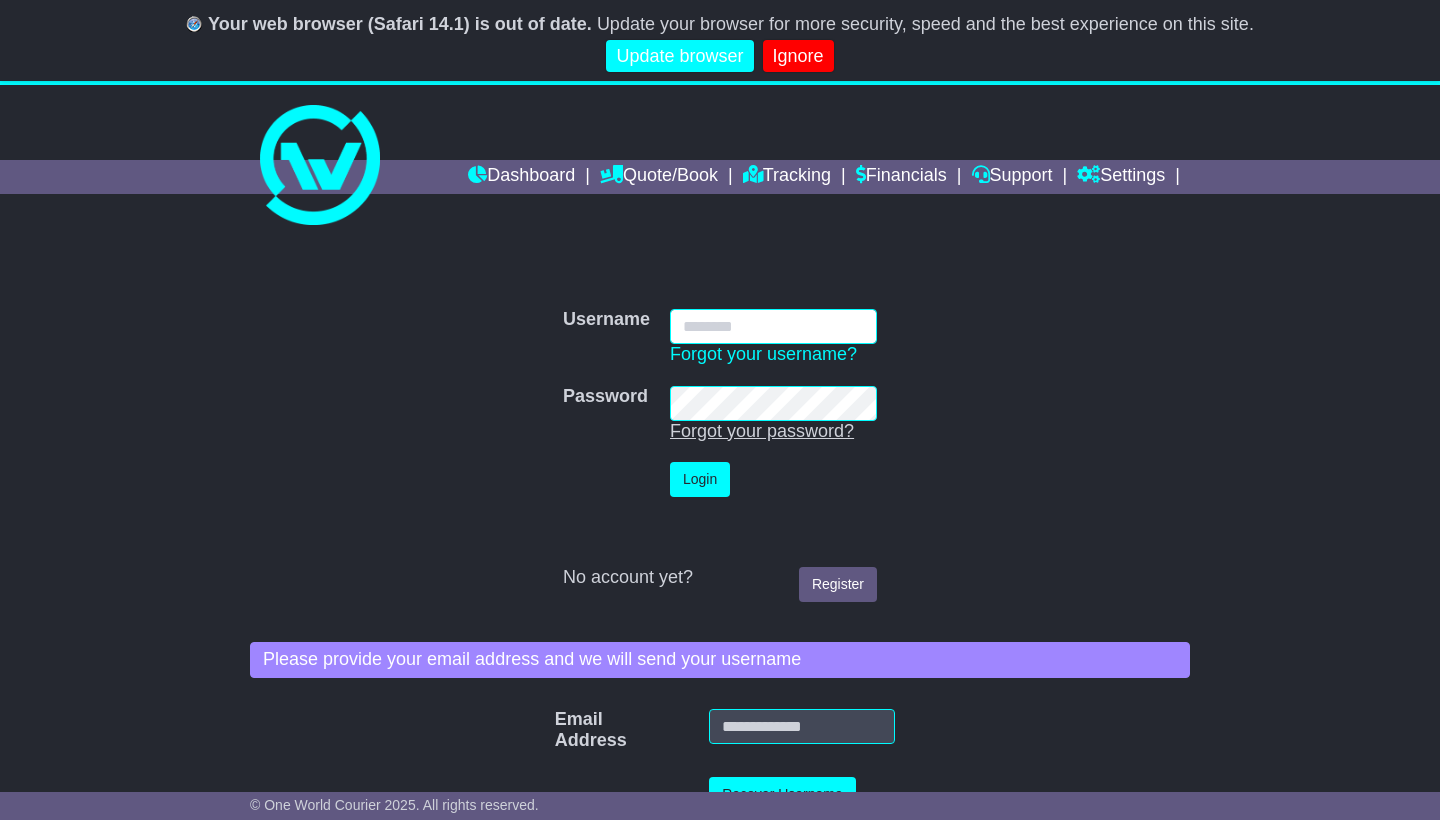 type on "**********" 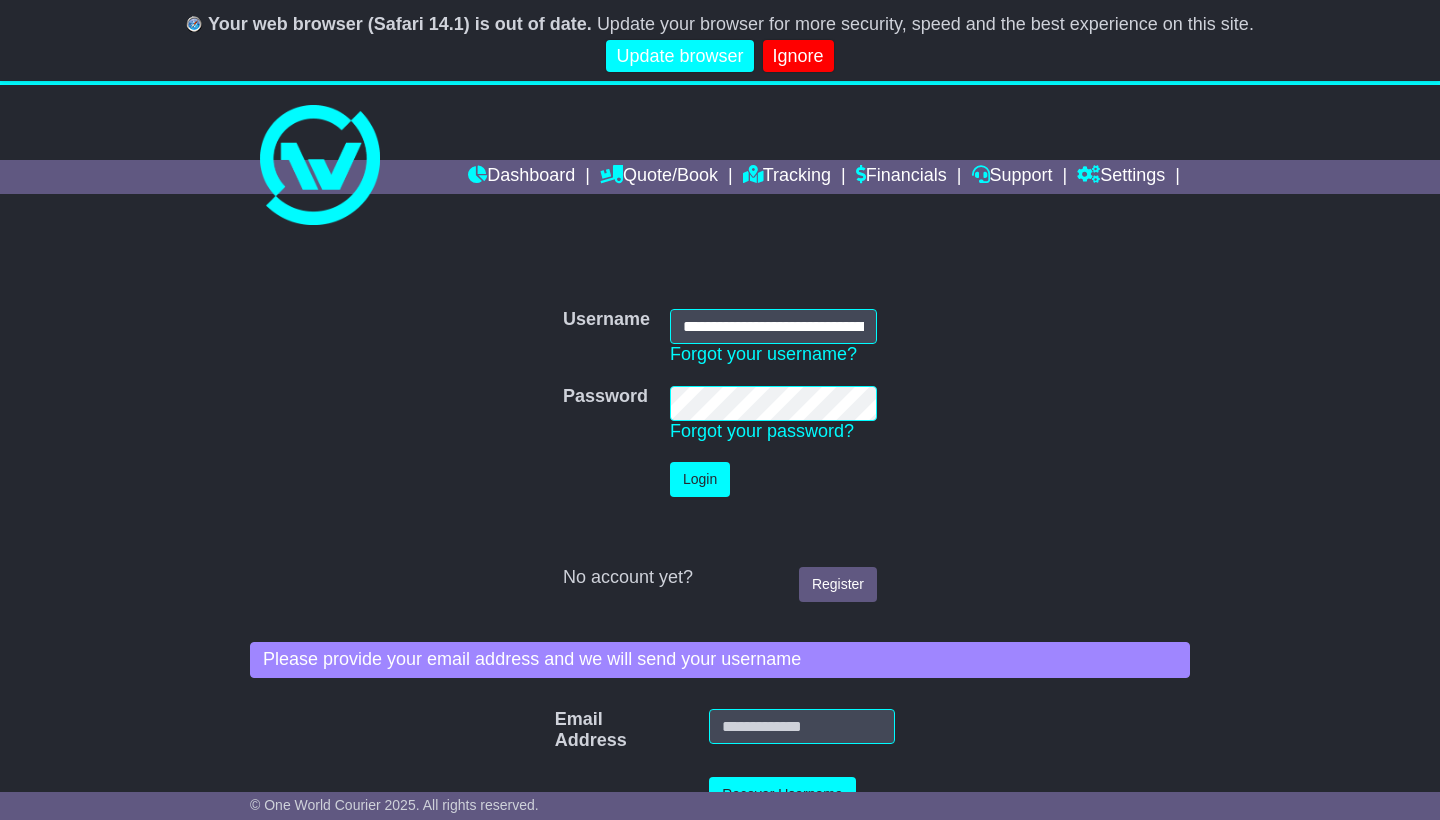 click on "Login" at bounding box center (700, 479) 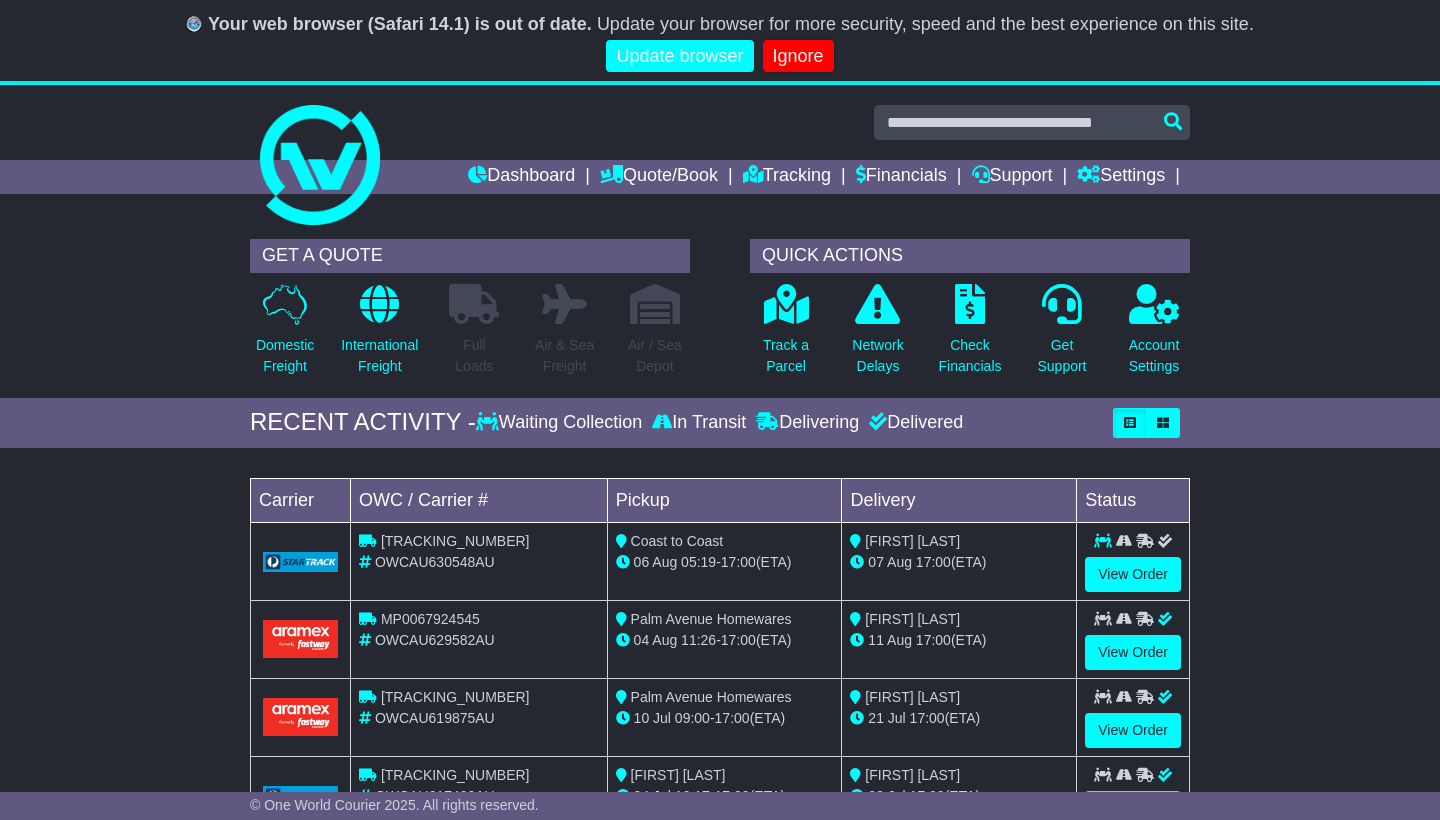scroll, scrollTop: 0, scrollLeft: 0, axis: both 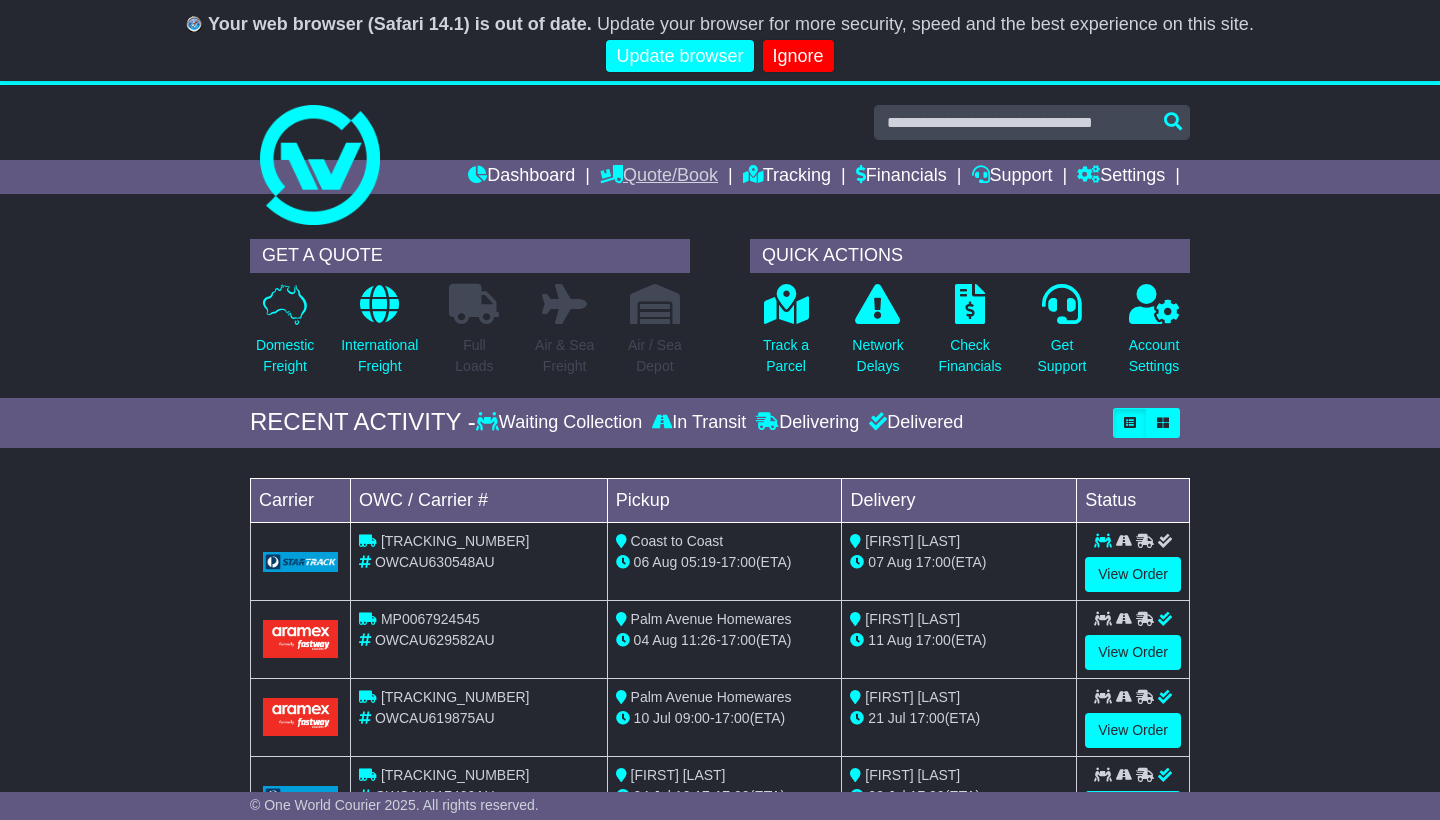 click on "Quote/Book" at bounding box center (659, 177) 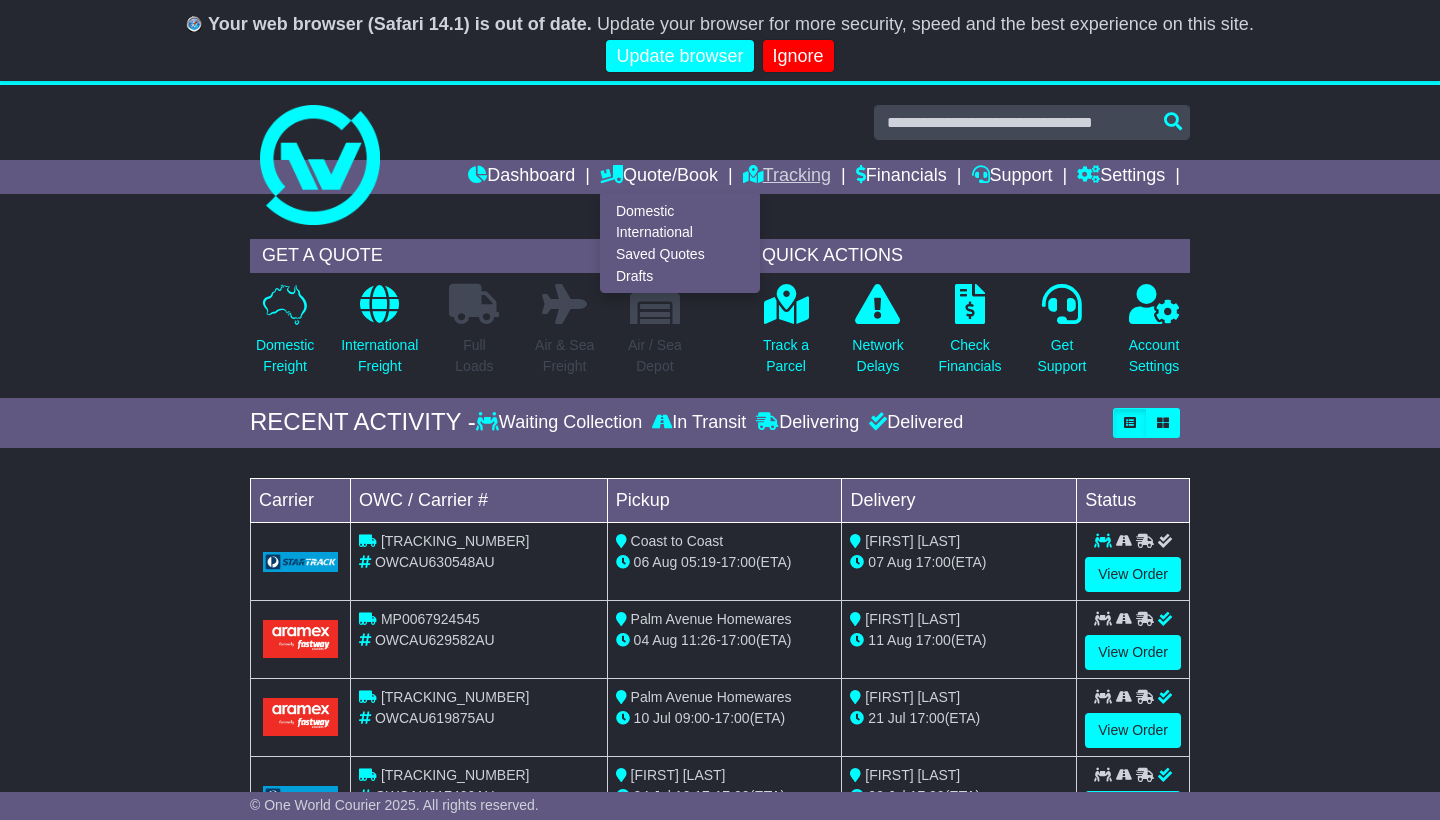 click on "Tracking" at bounding box center [787, 177] 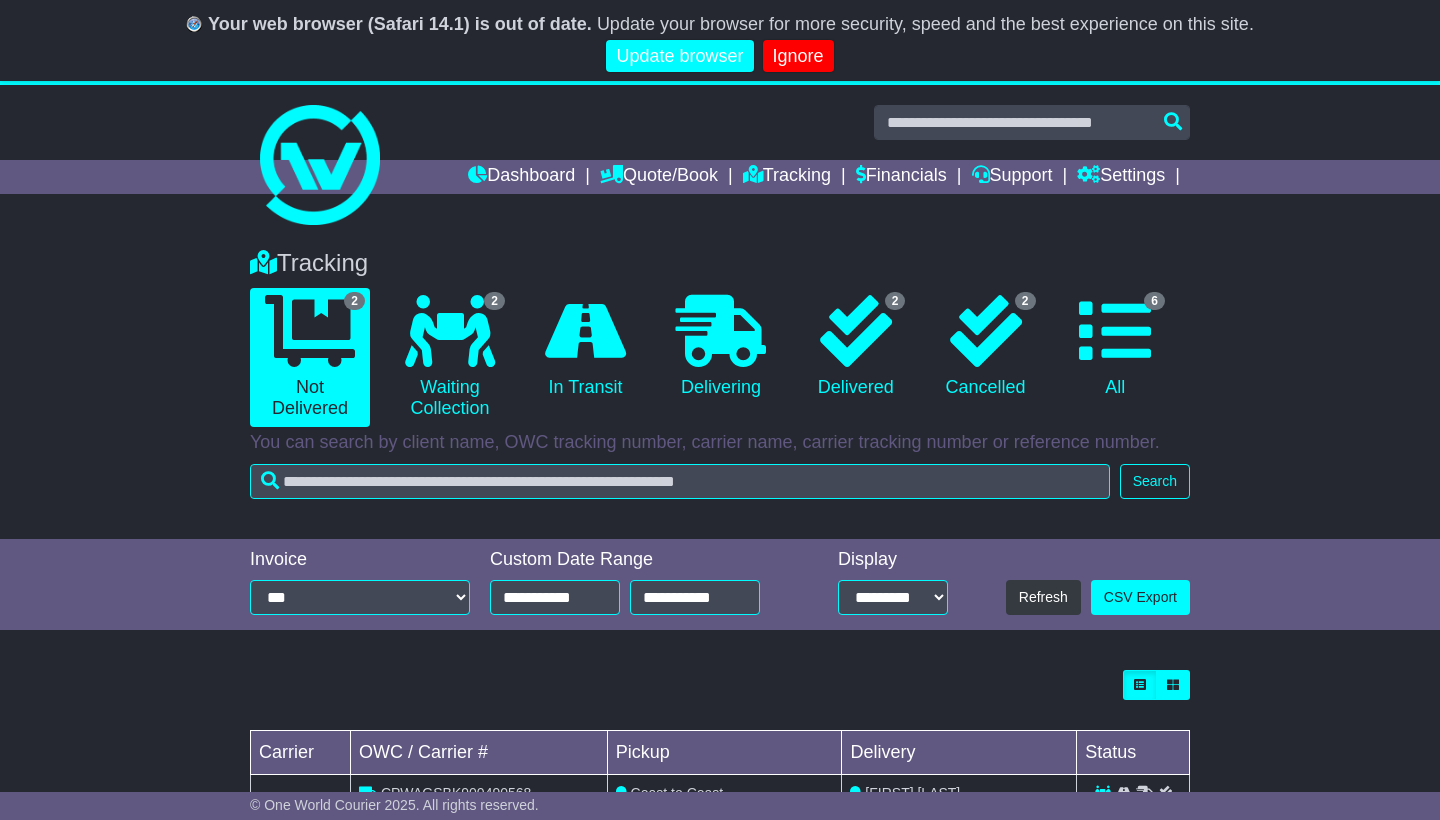 scroll, scrollTop: 0, scrollLeft: 0, axis: both 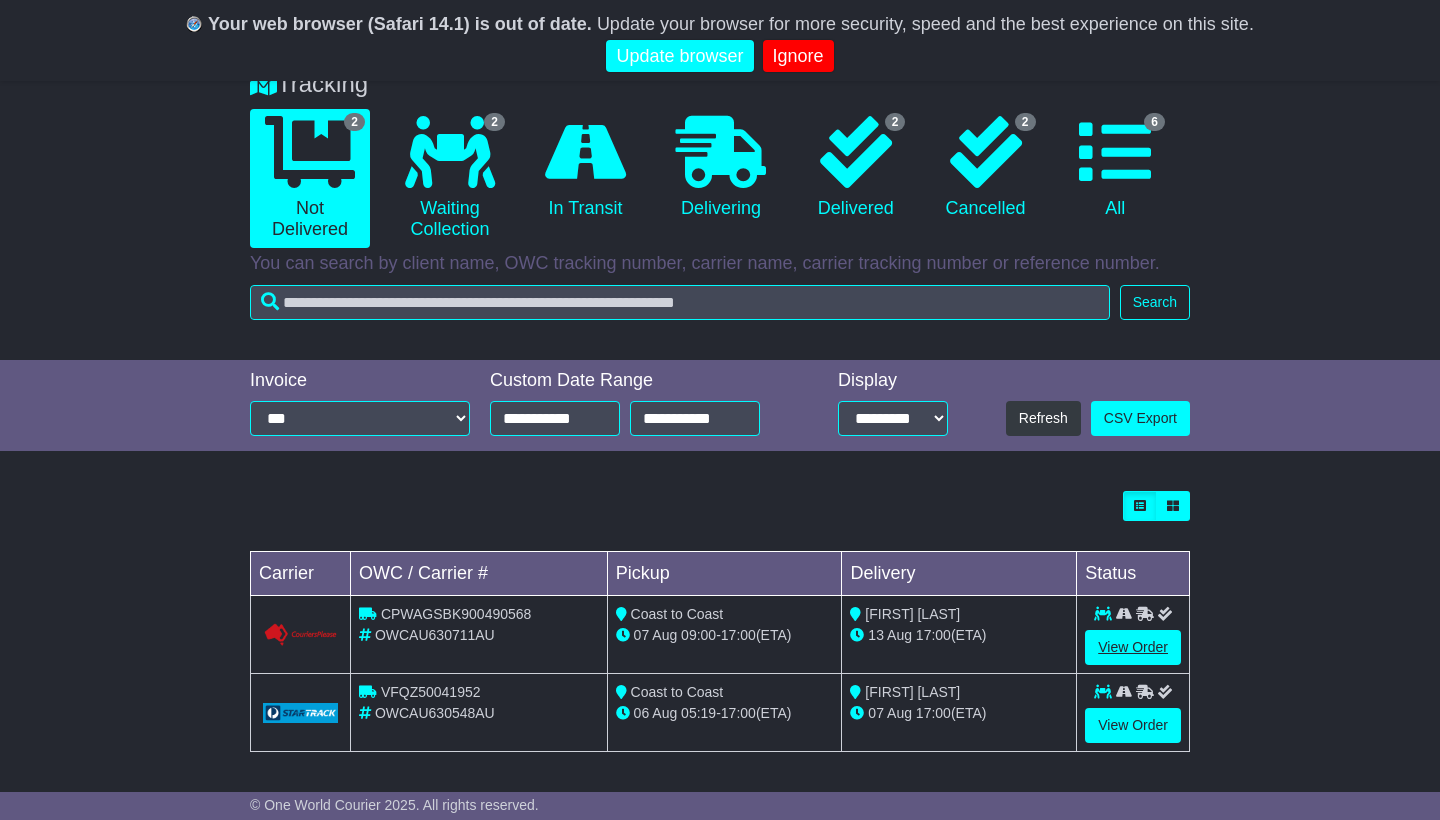 click on "View Order" at bounding box center (1133, 647) 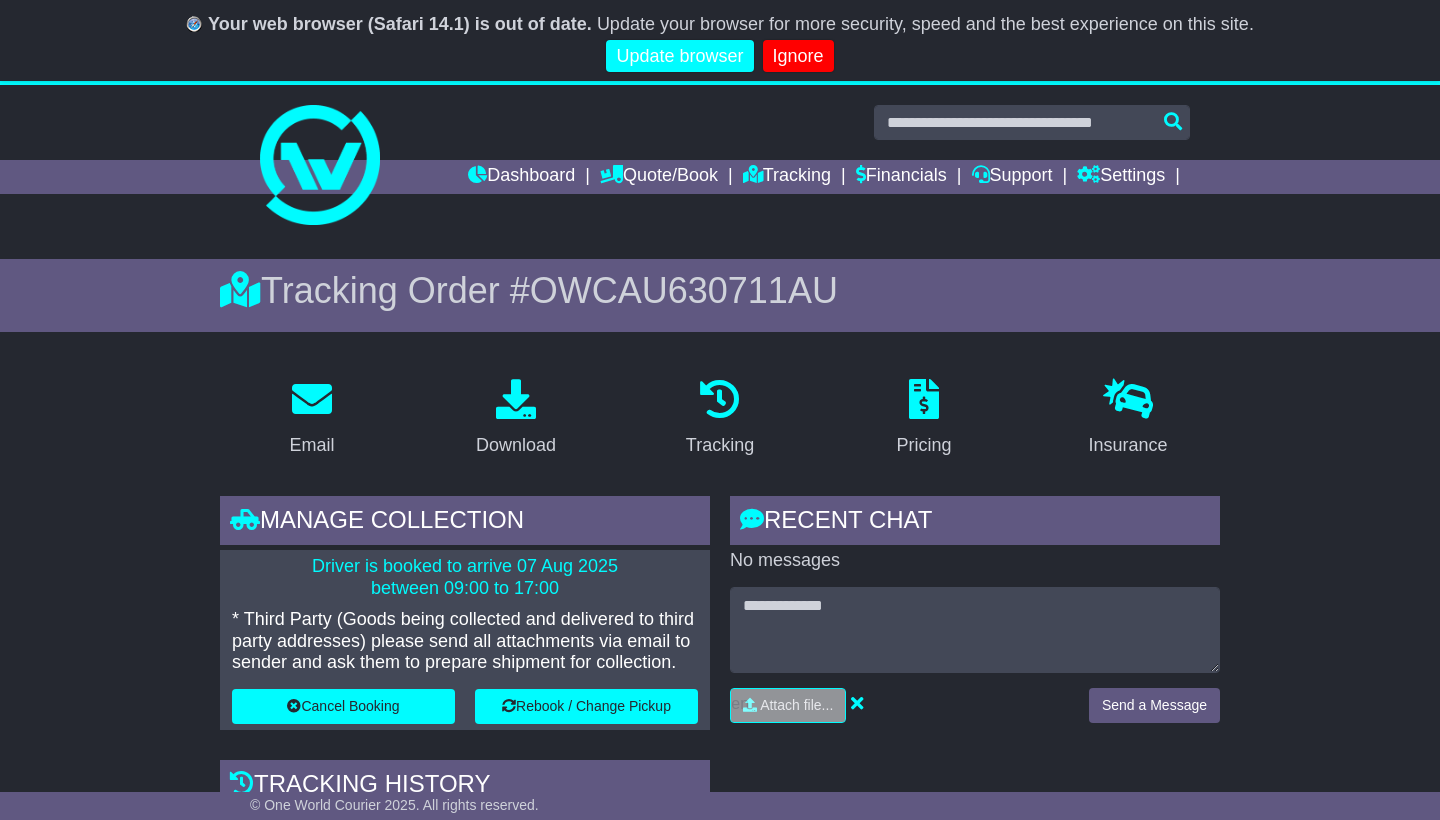 scroll, scrollTop: 0, scrollLeft: 0, axis: both 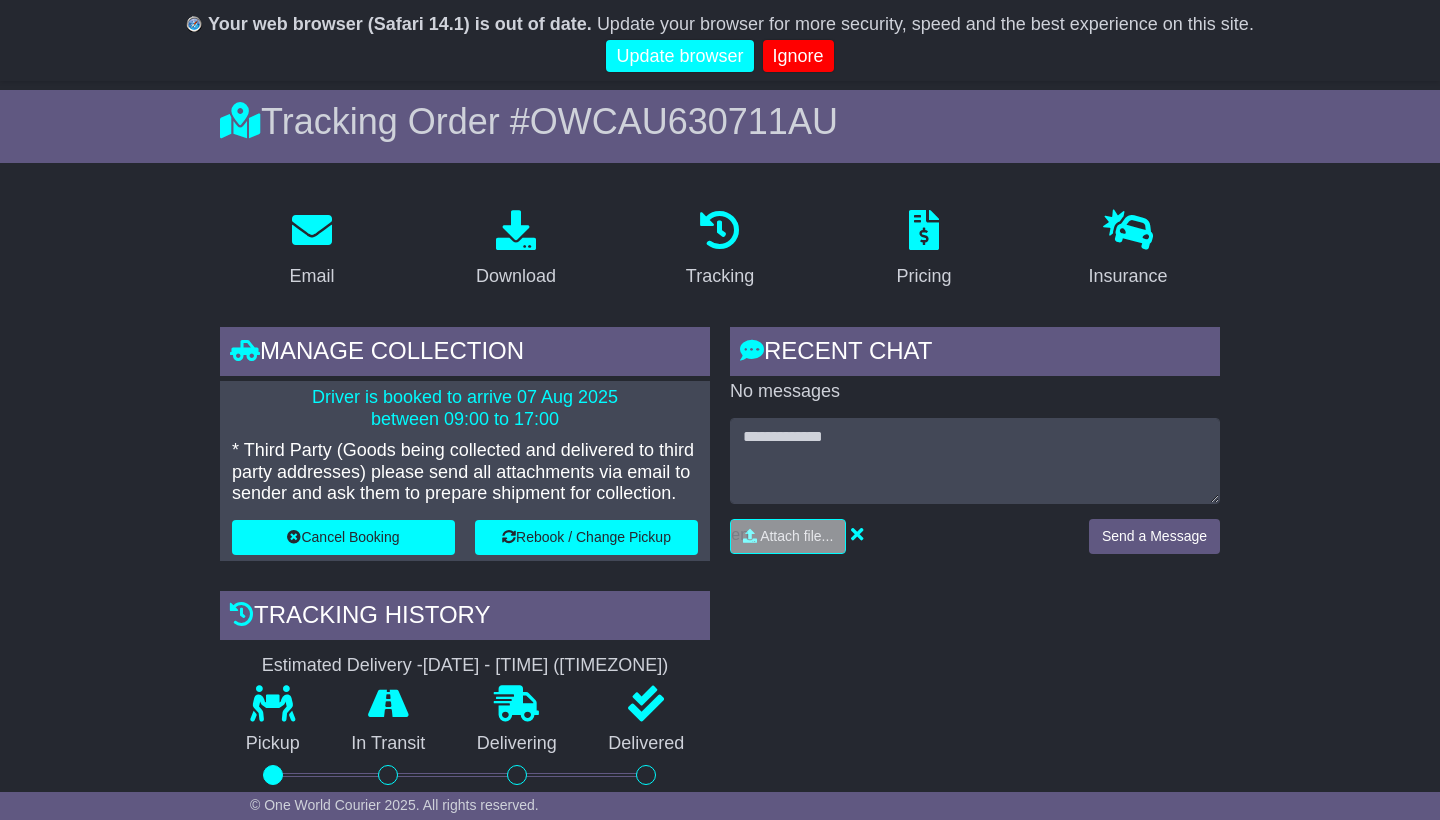click on "Cancel Booking" at bounding box center [343, 537] 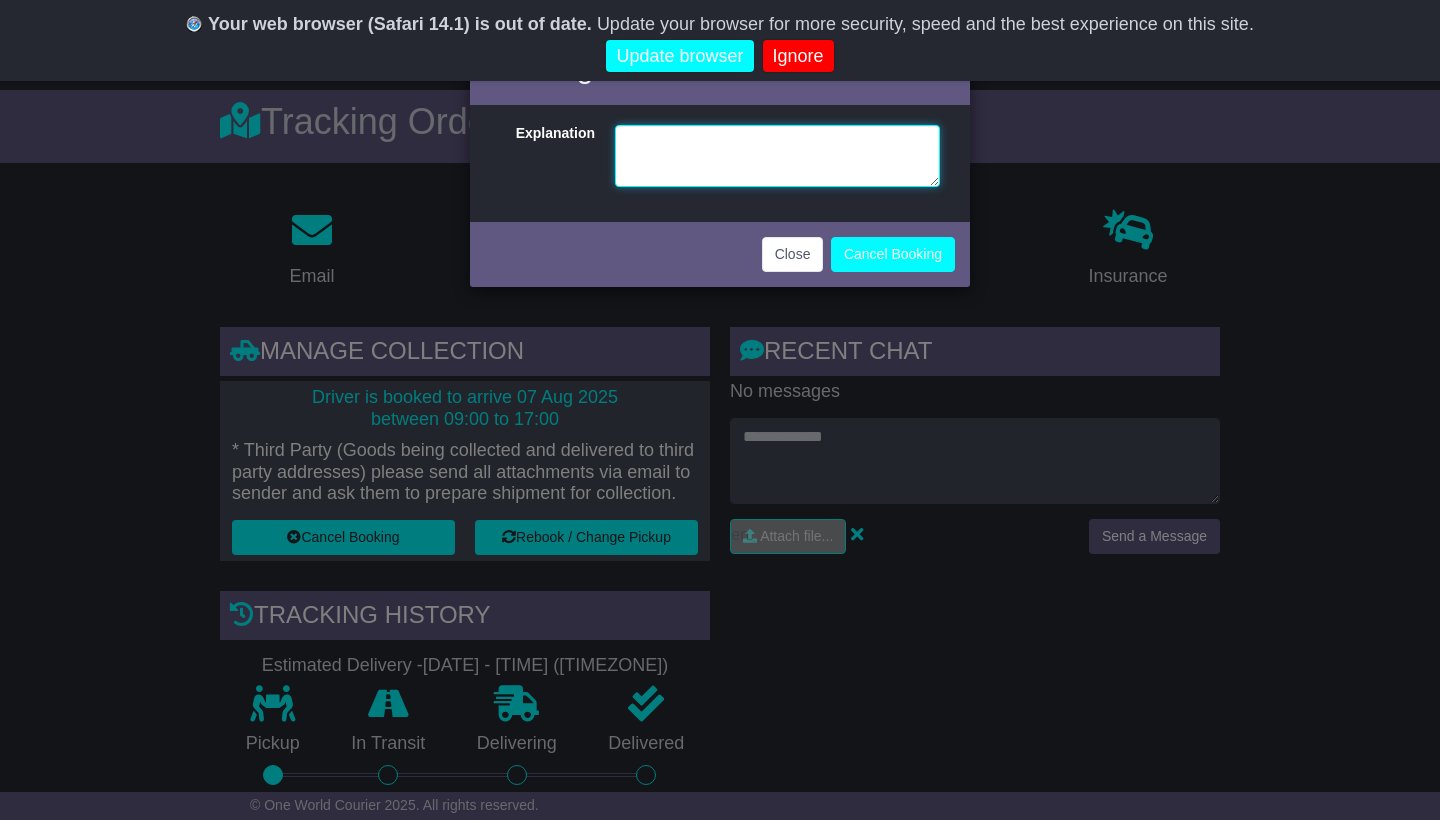 click at bounding box center [777, 156] 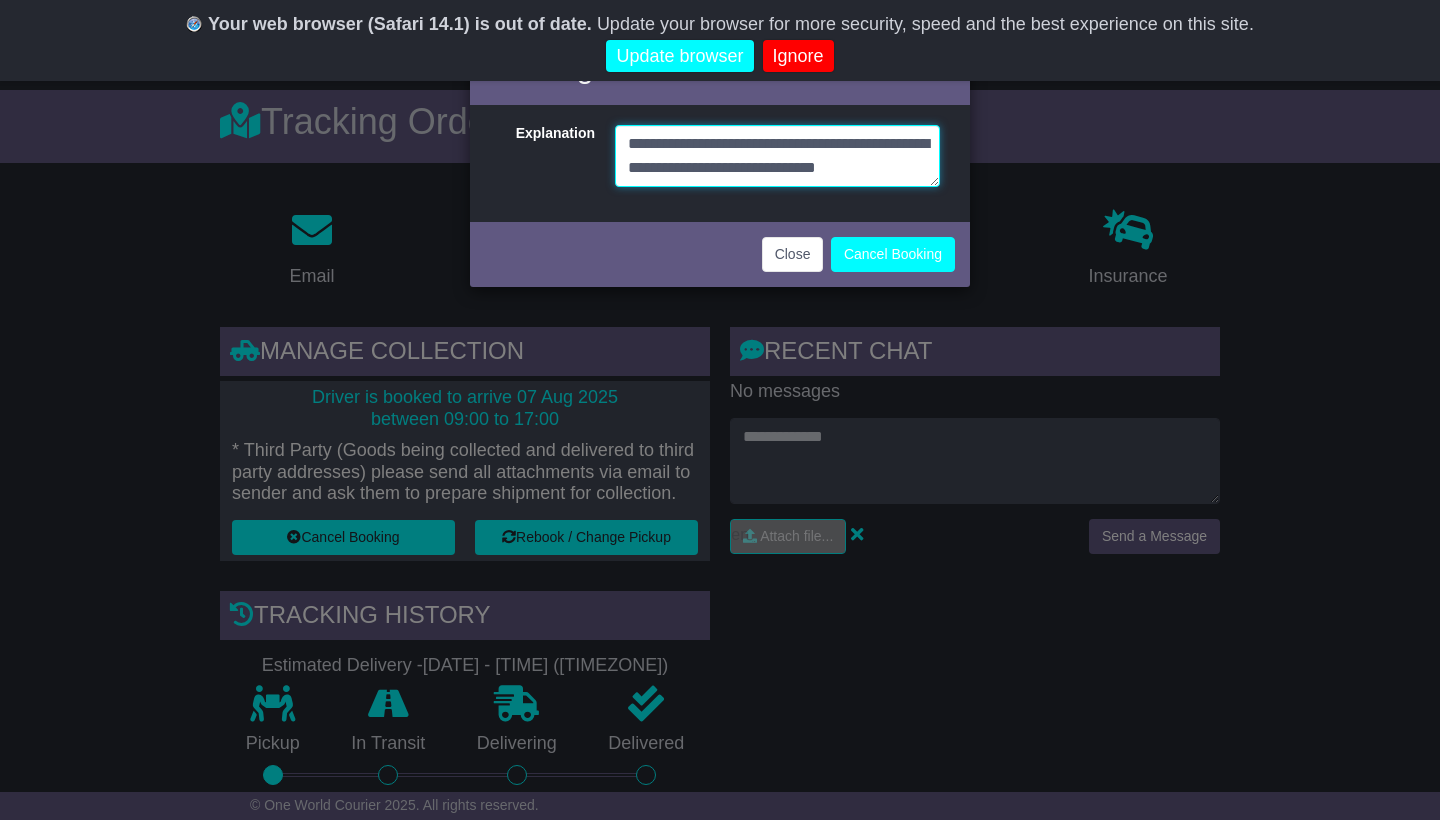 scroll, scrollTop: 15, scrollLeft: 0, axis: vertical 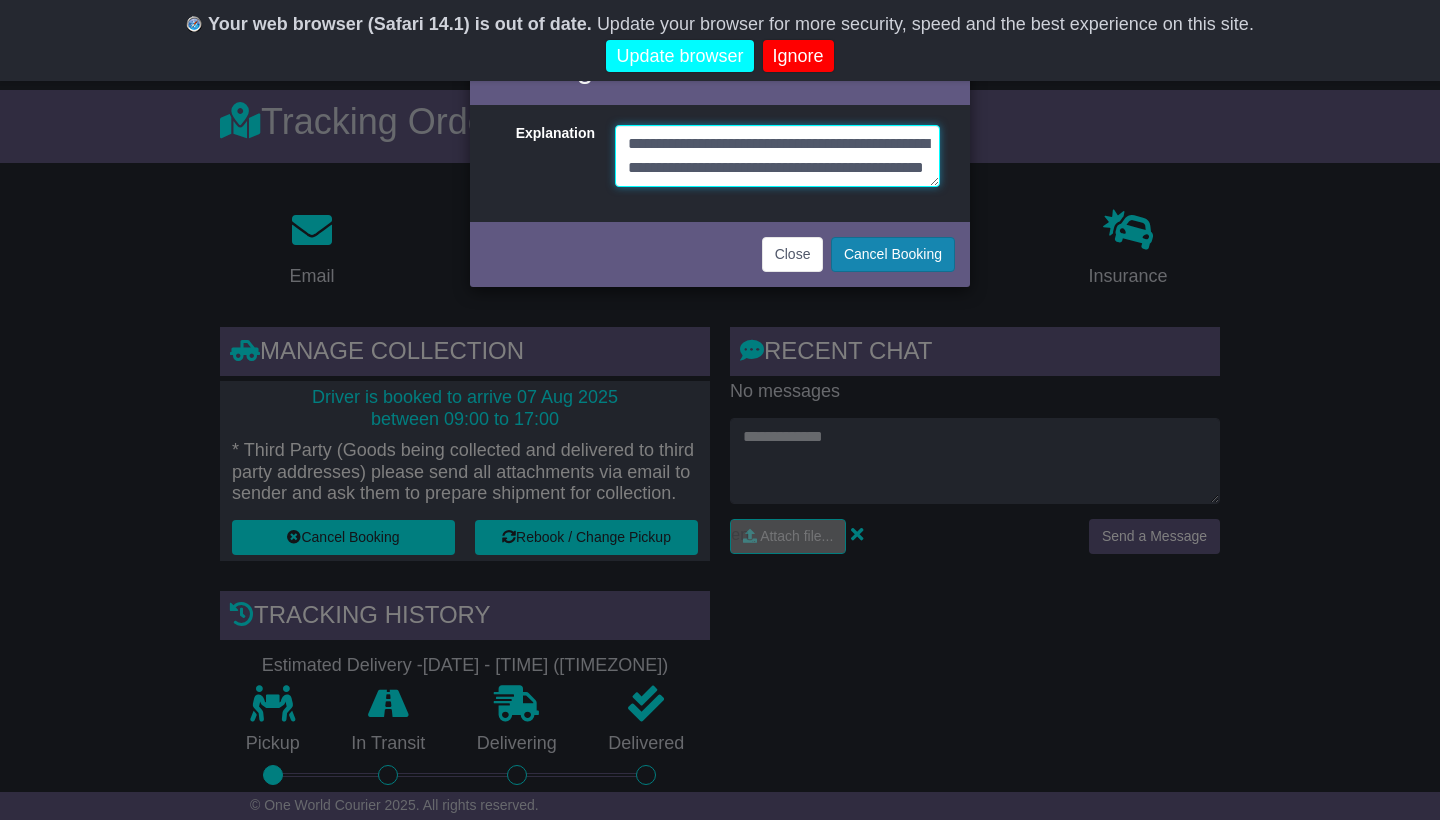 type on "**********" 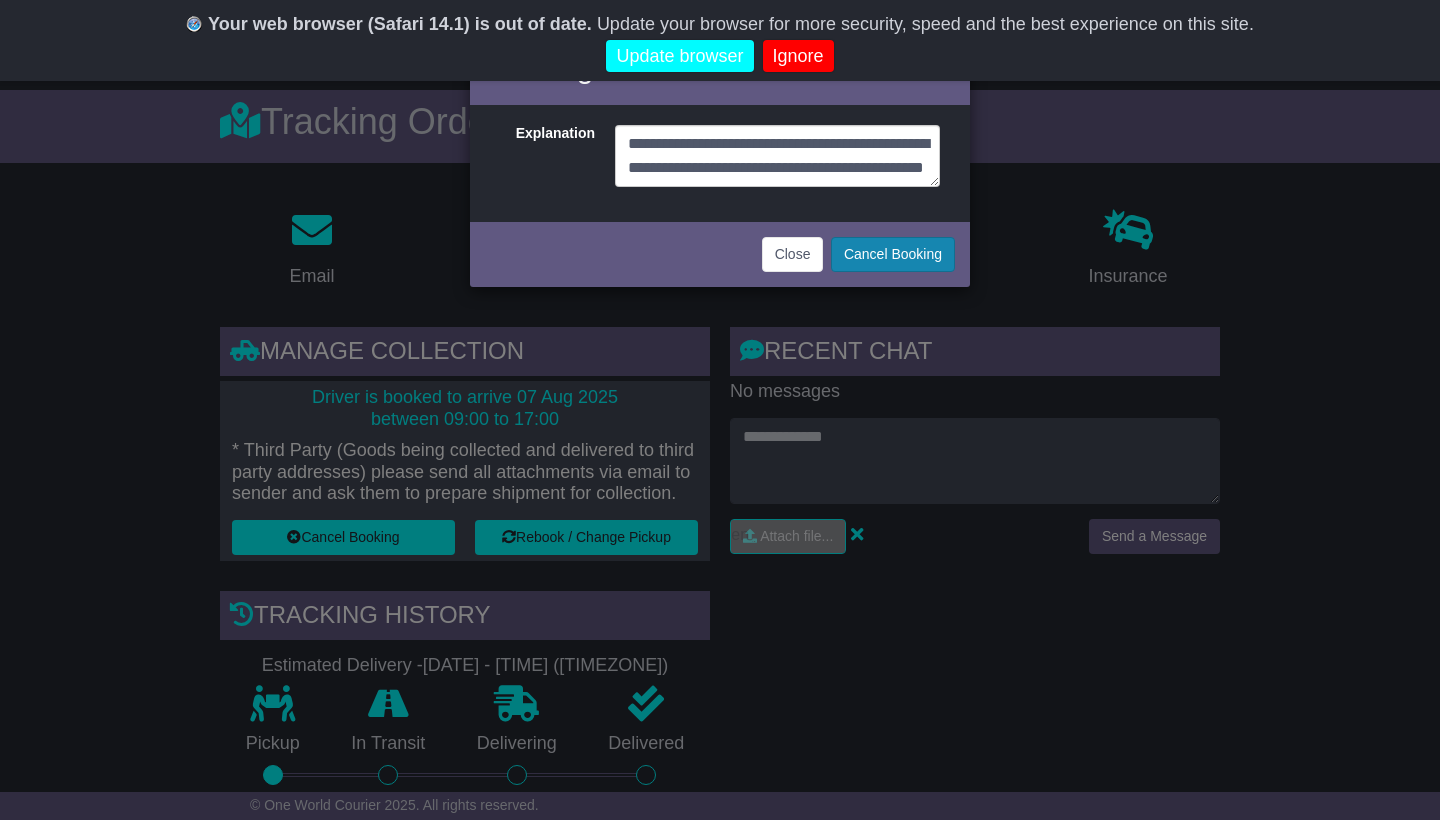 click on "Cancel Booking" at bounding box center (893, 254) 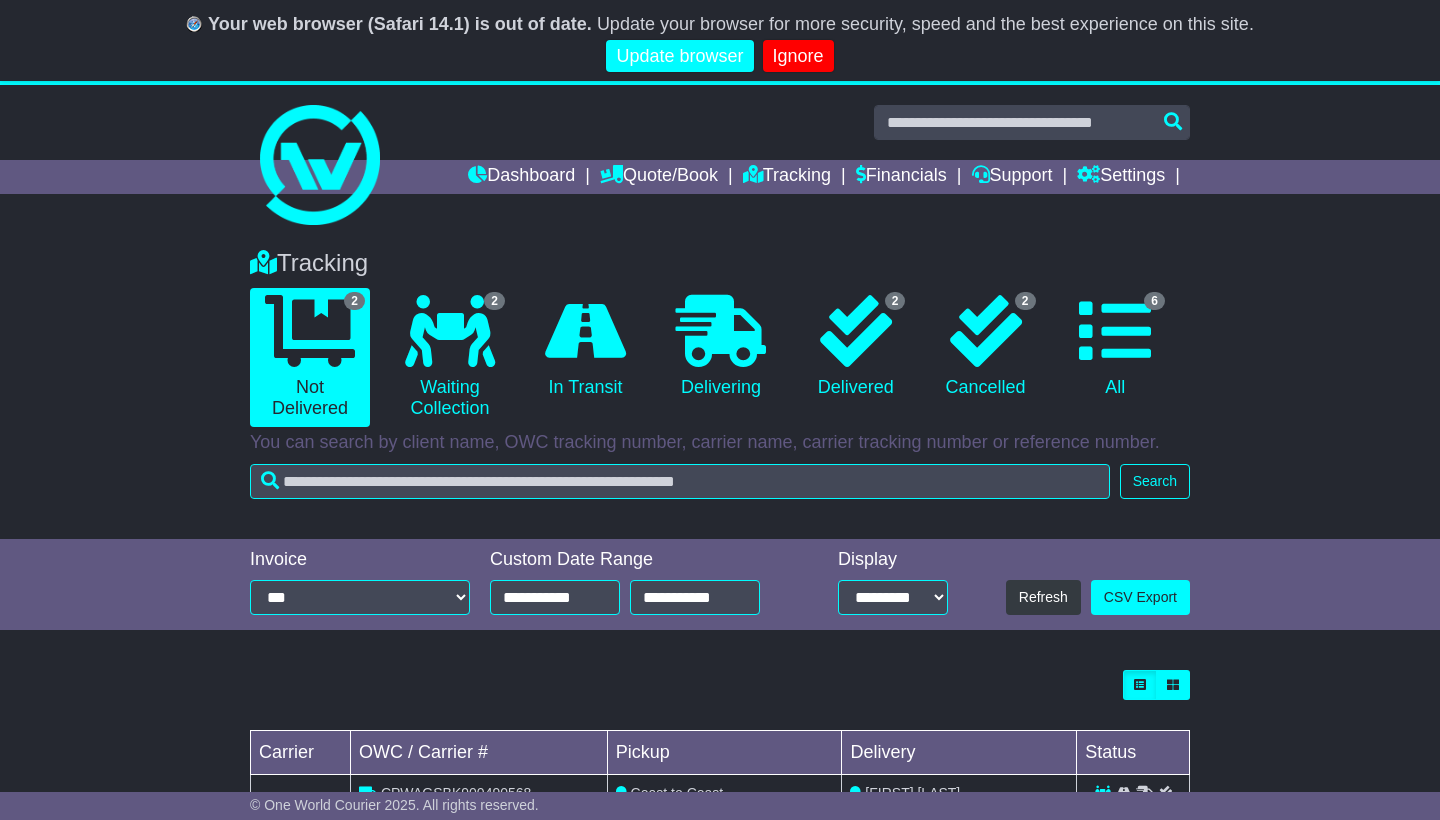 scroll, scrollTop: 184, scrollLeft: 0, axis: vertical 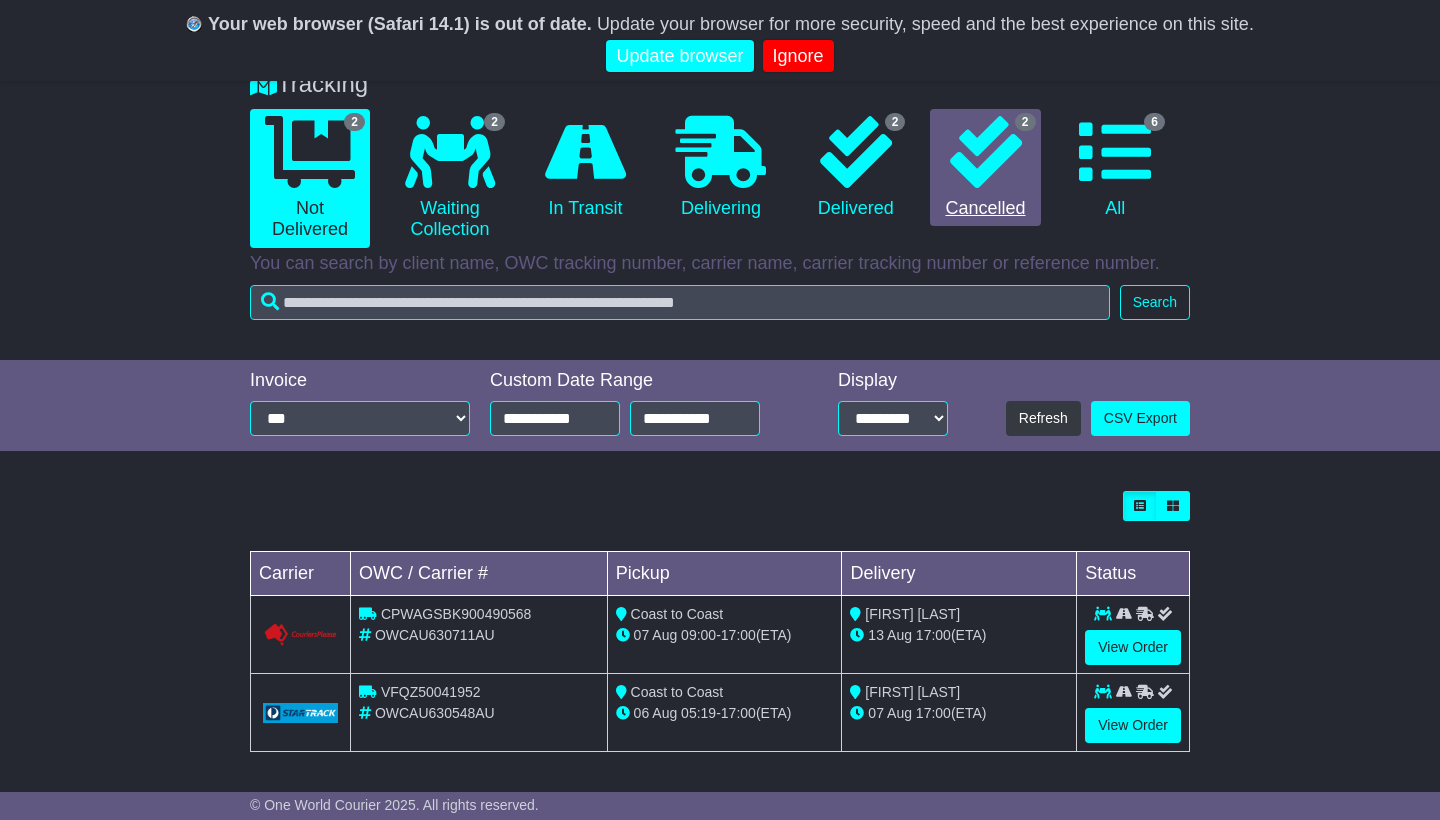 click at bounding box center (986, 152) 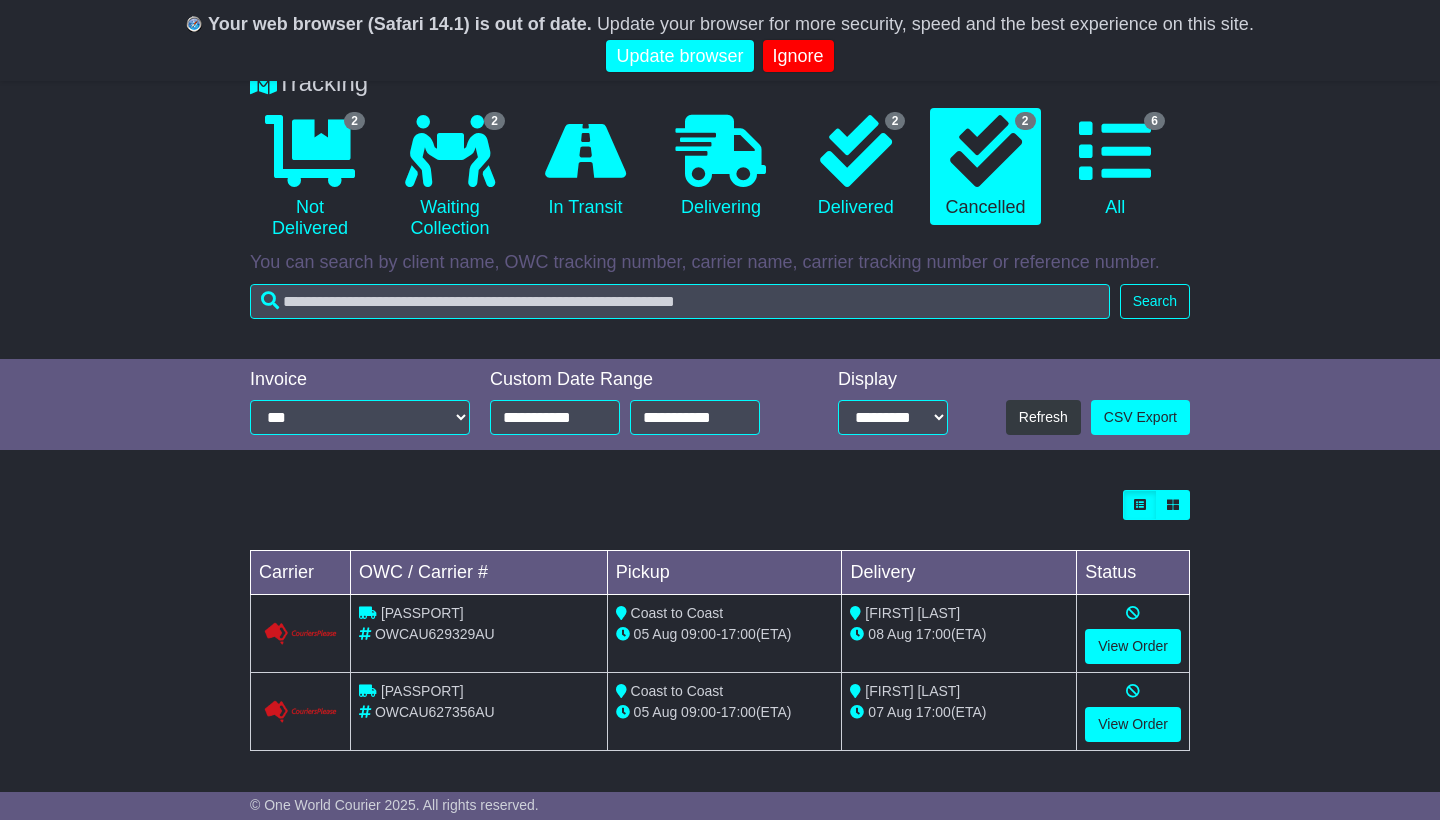 scroll, scrollTop: 179, scrollLeft: 0, axis: vertical 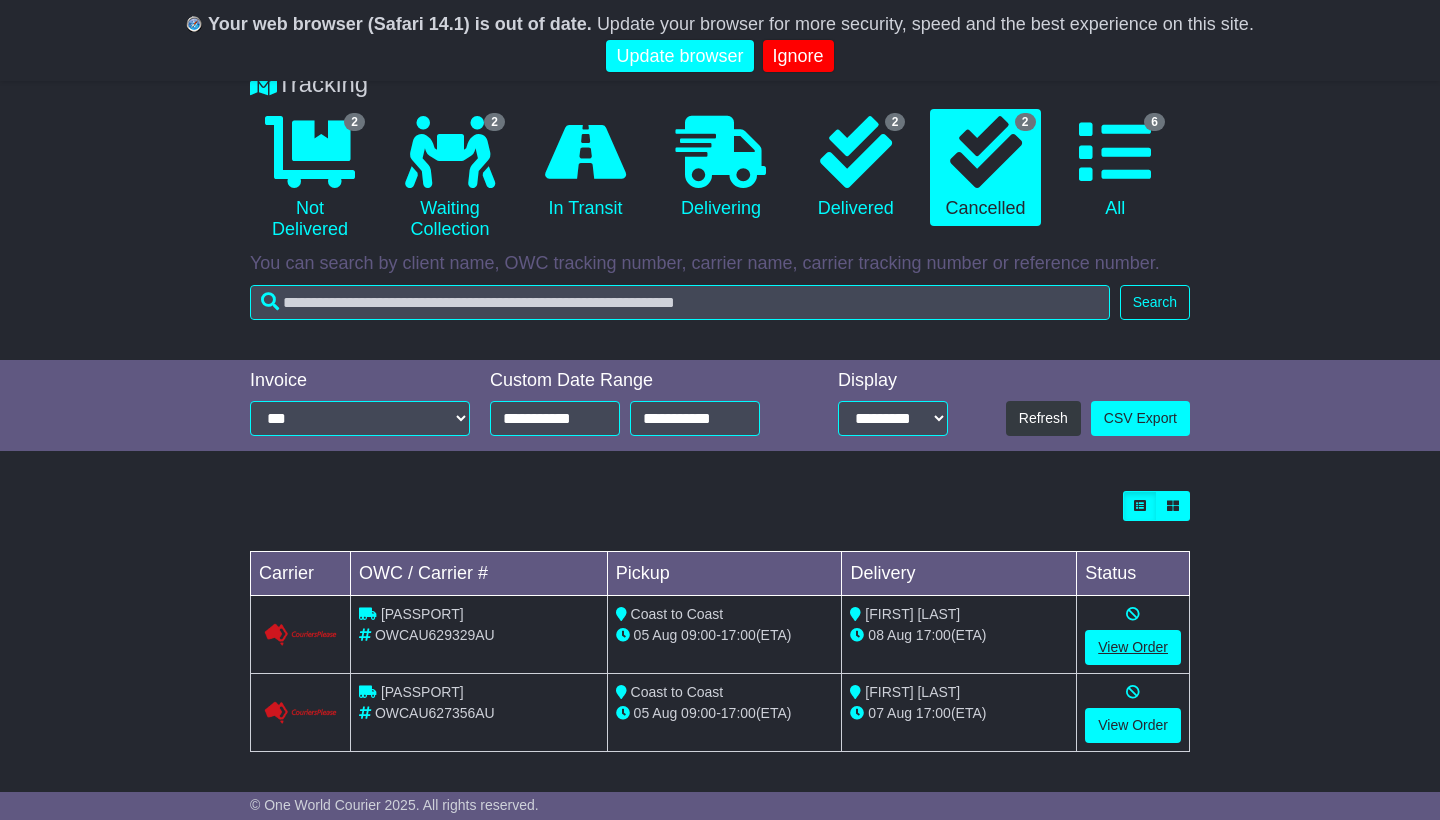 click on "View Order" at bounding box center (1133, 647) 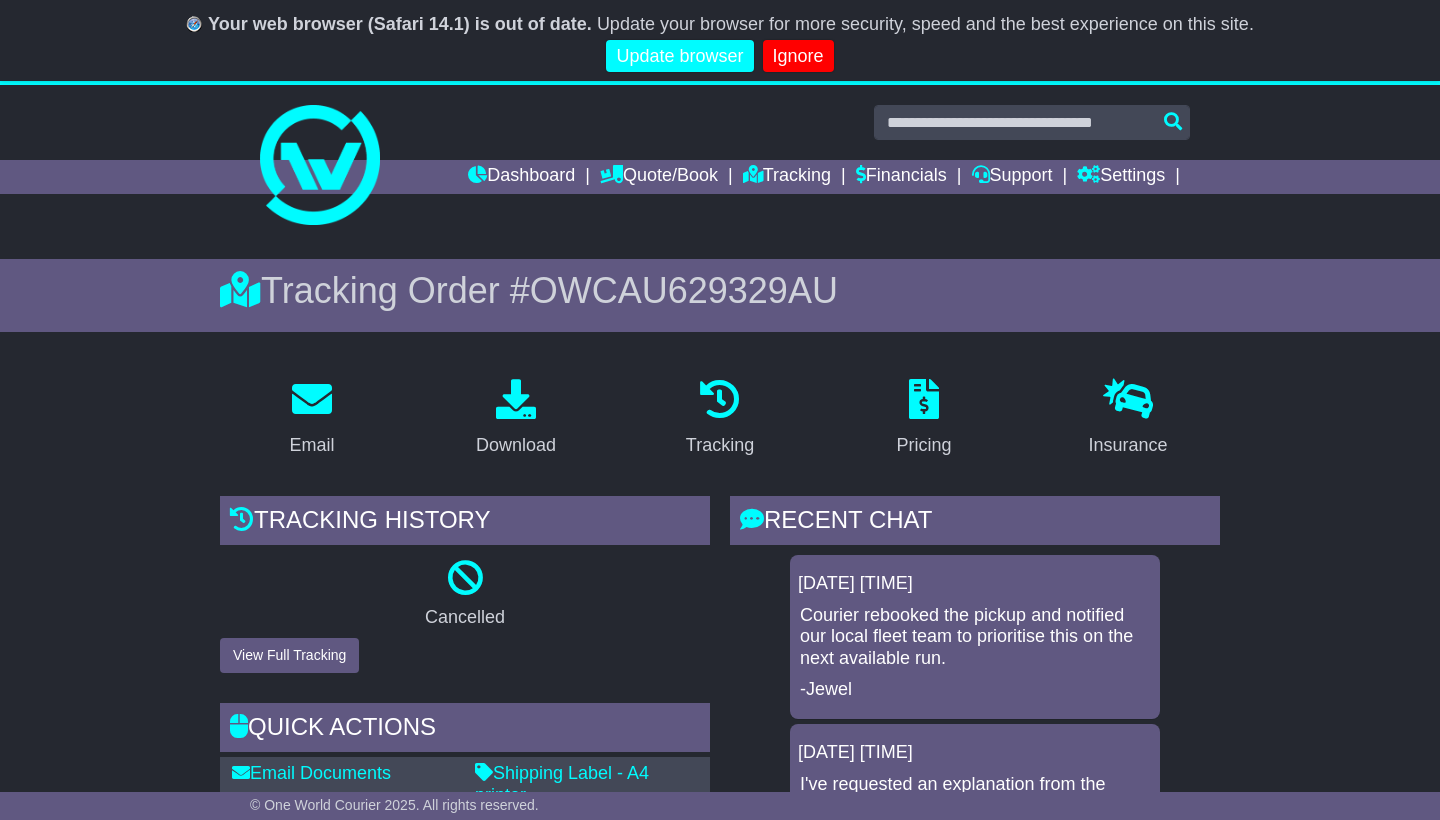 scroll, scrollTop: 0, scrollLeft: 0, axis: both 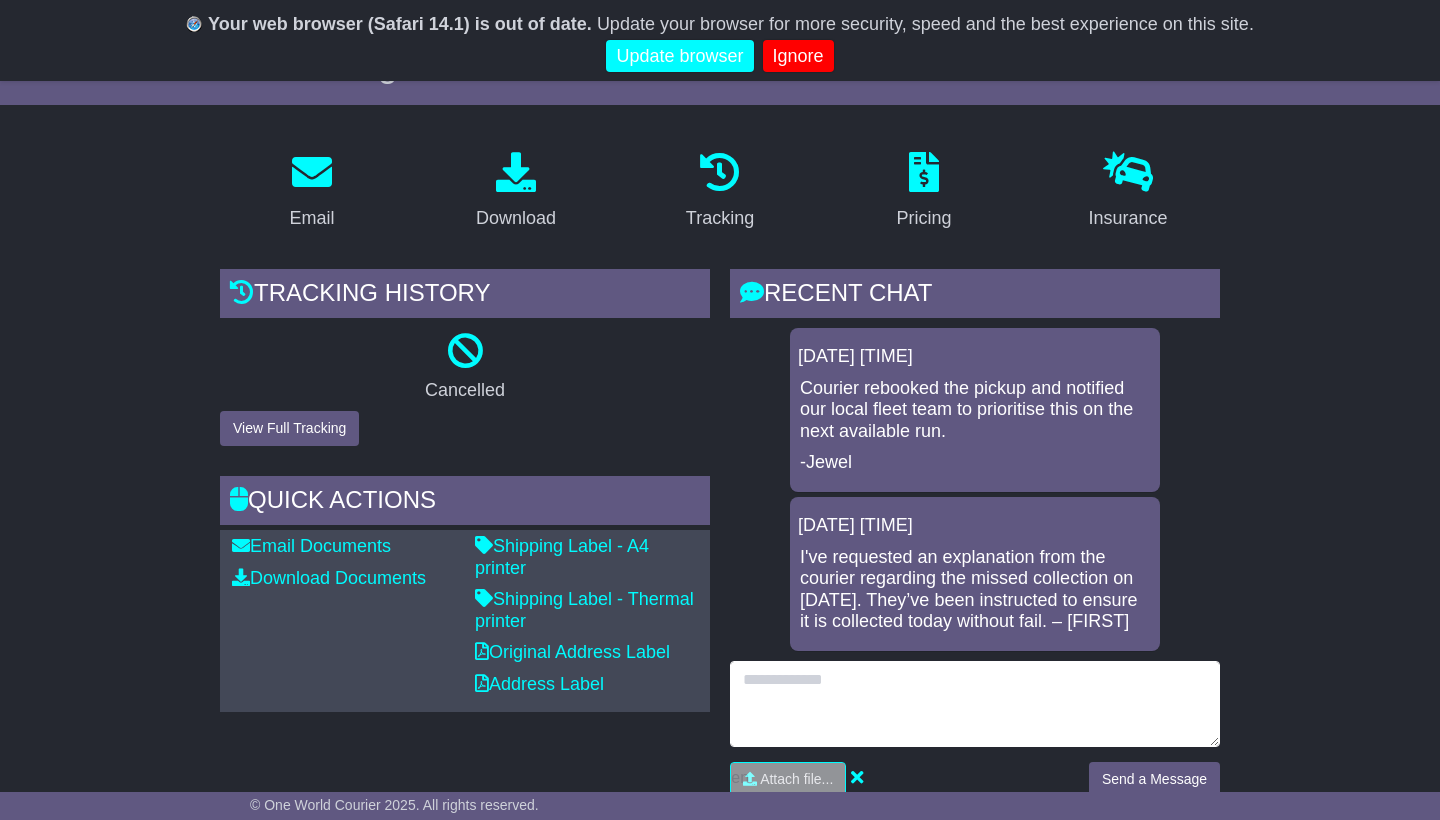 click at bounding box center [975, 704] 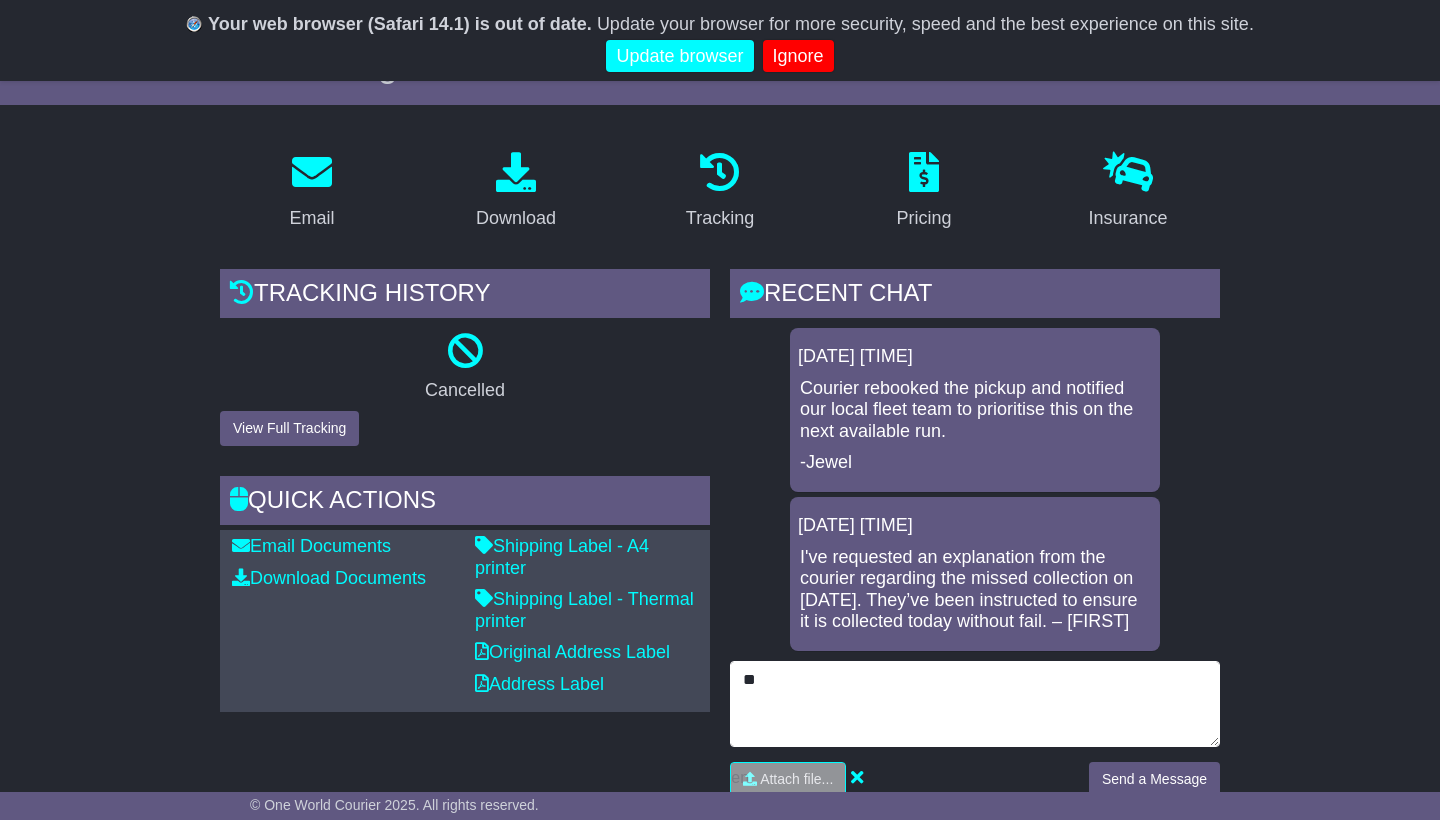 type on "*" 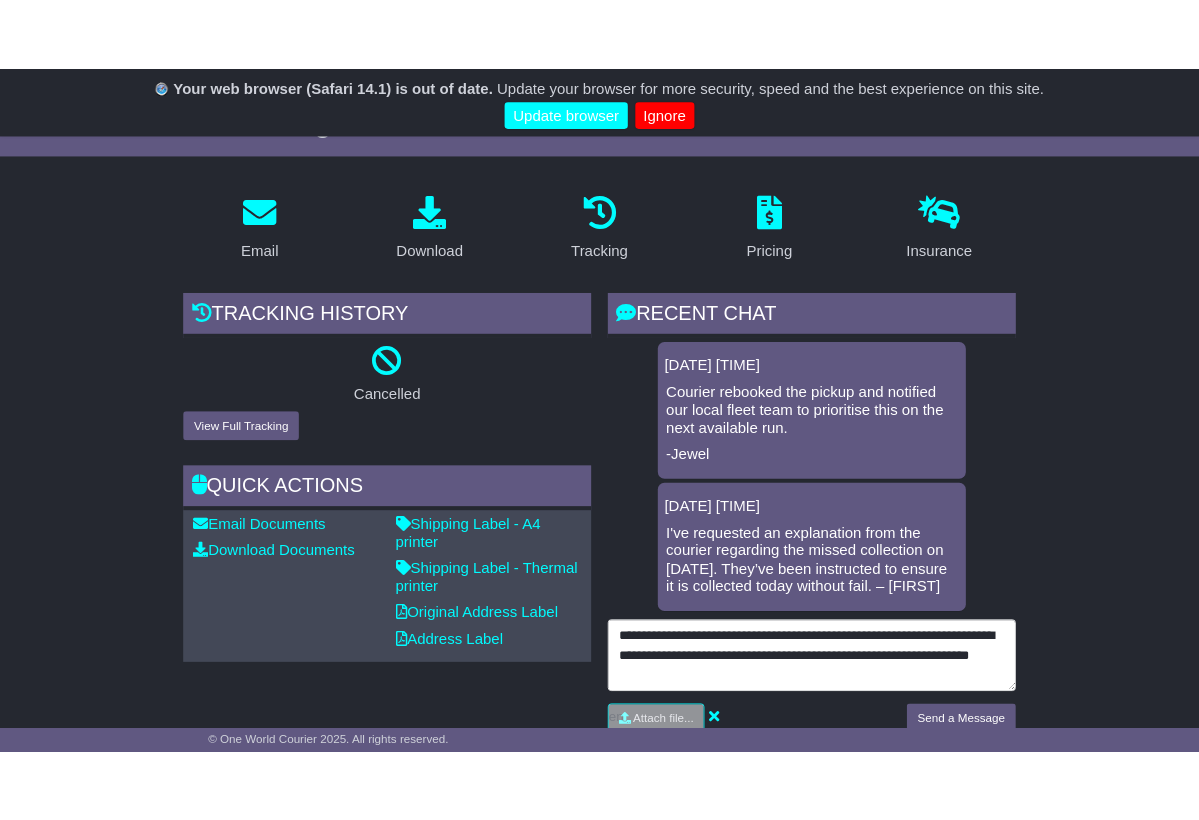 scroll, scrollTop: 15, scrollLeft: 0, axis: vertical 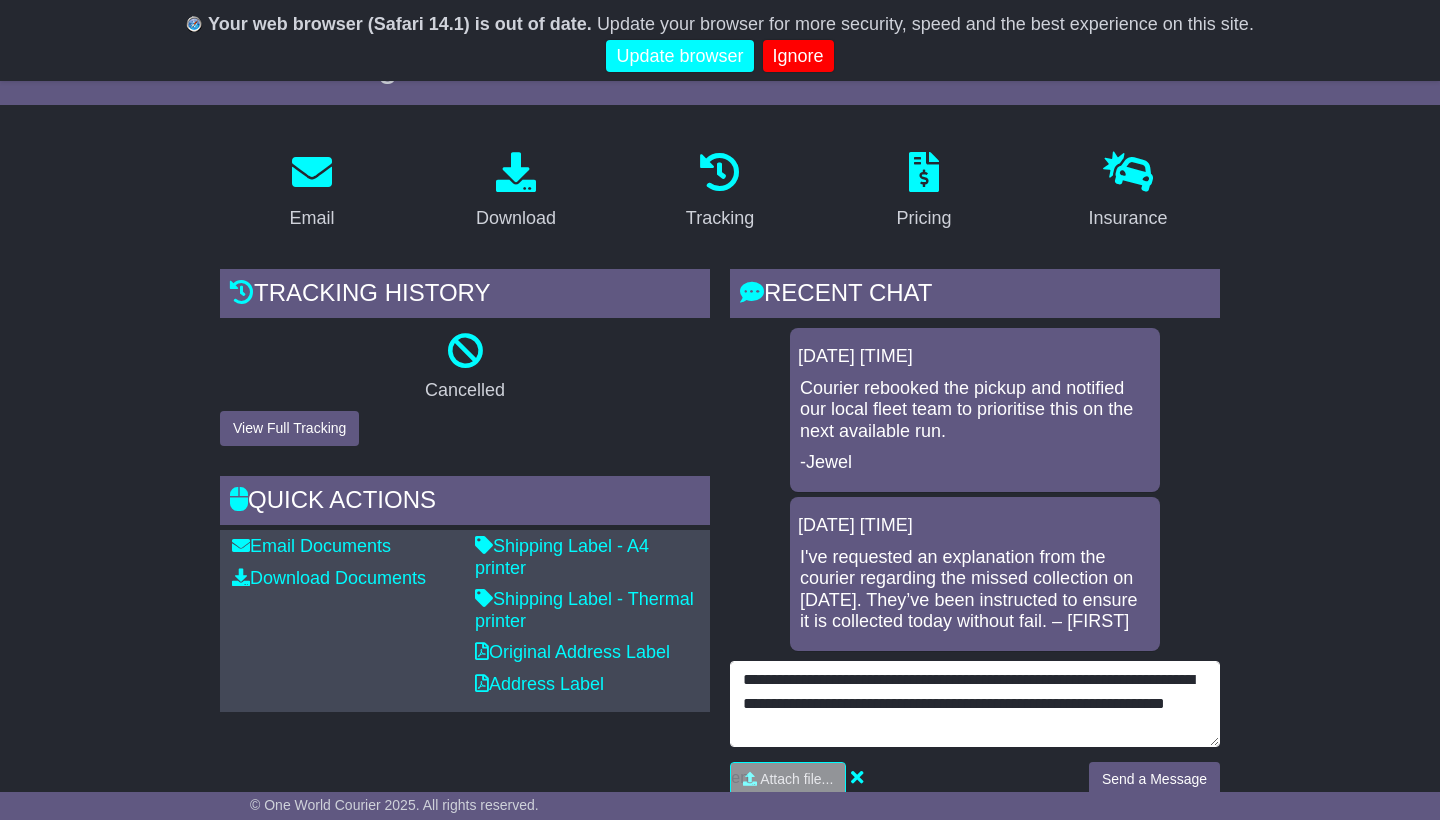 type on "**********" 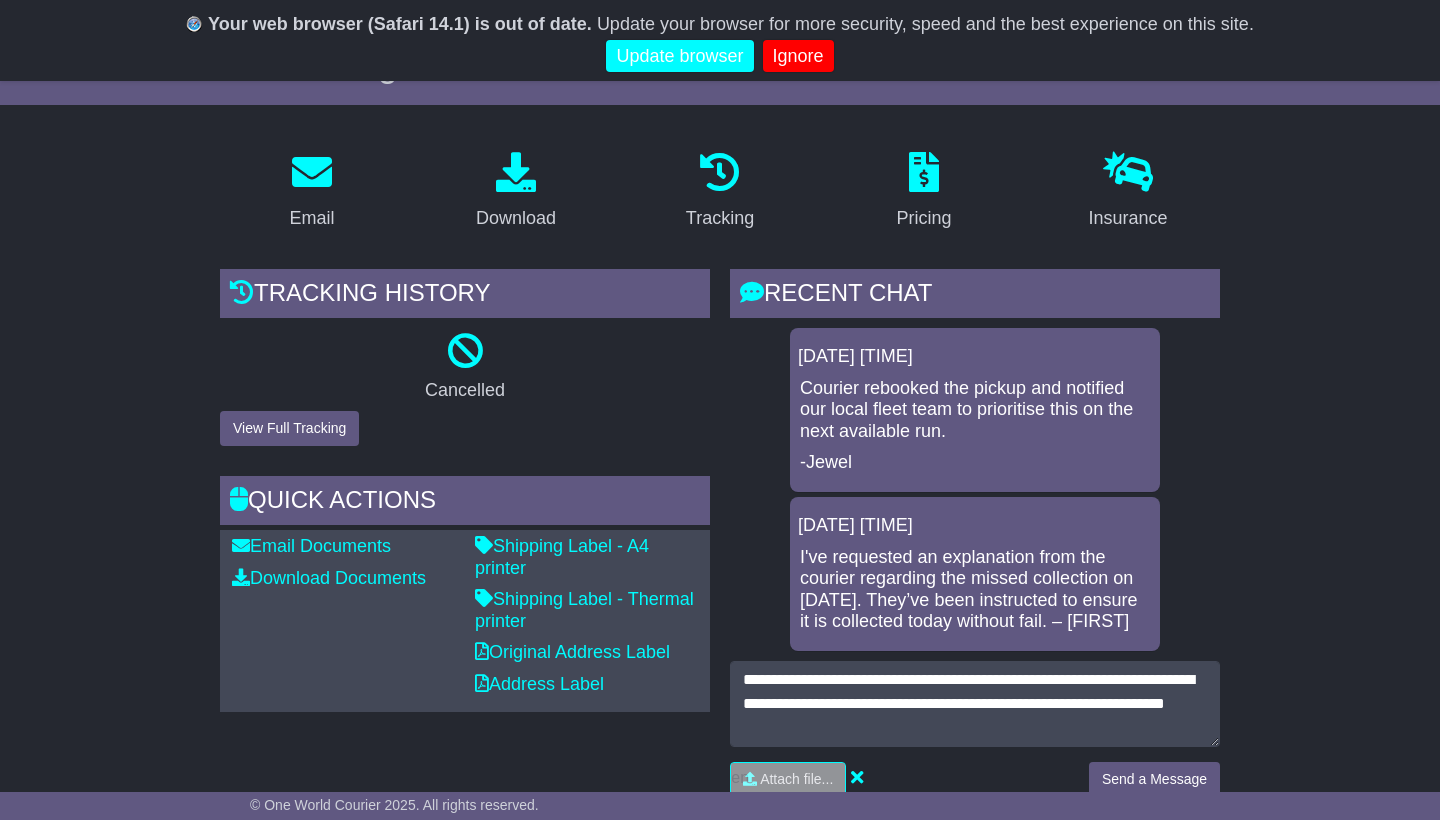 click on "Send a Message" at bounding box center (1154, 779) 